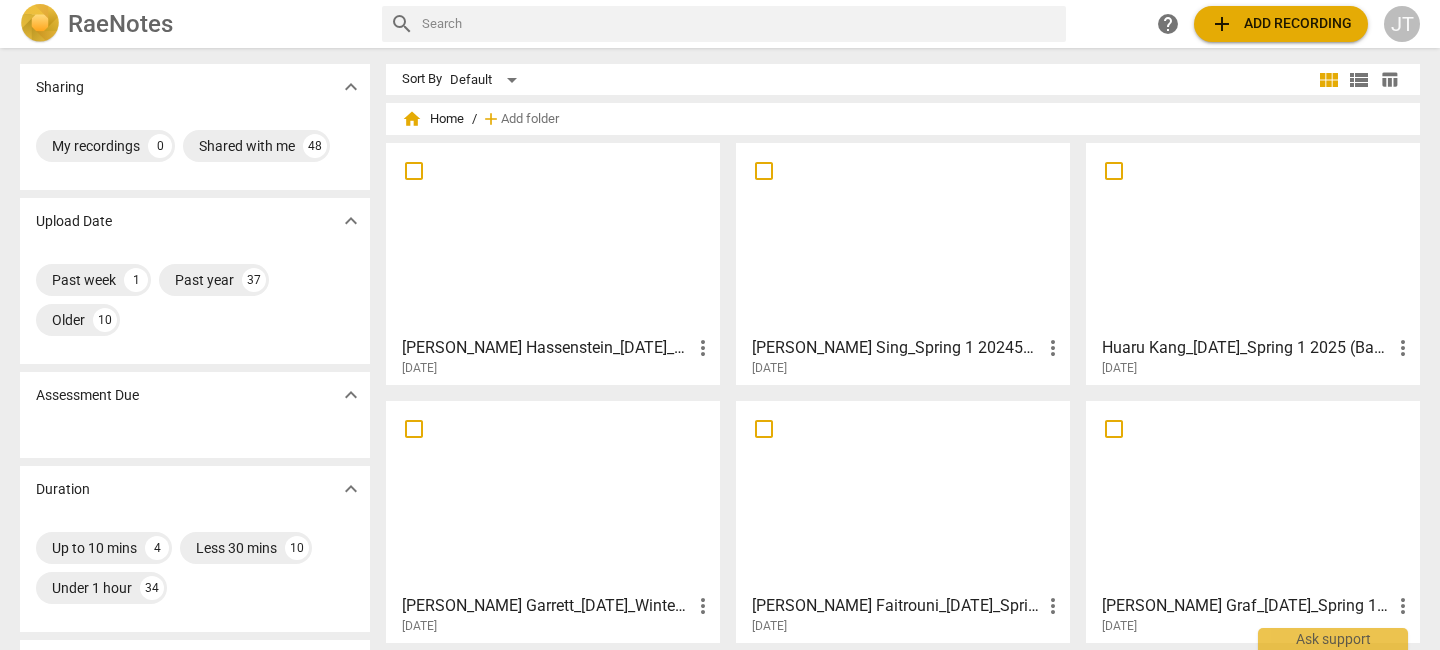 scroll, scrollTop: 0, scrollLeft: 0, axis: both 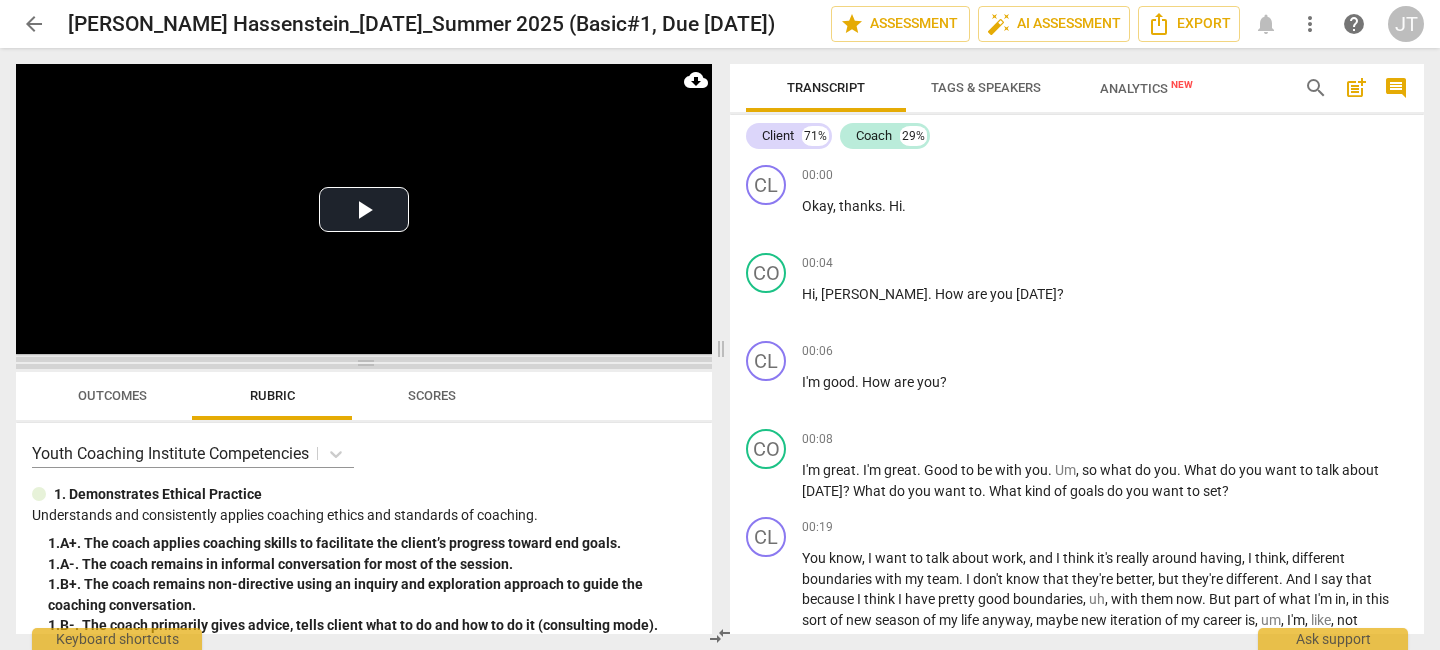 drag, startPoint x: 369, startPoint y: 237, endPoint x: 361, endPoint y: 364, distance: 127.25172 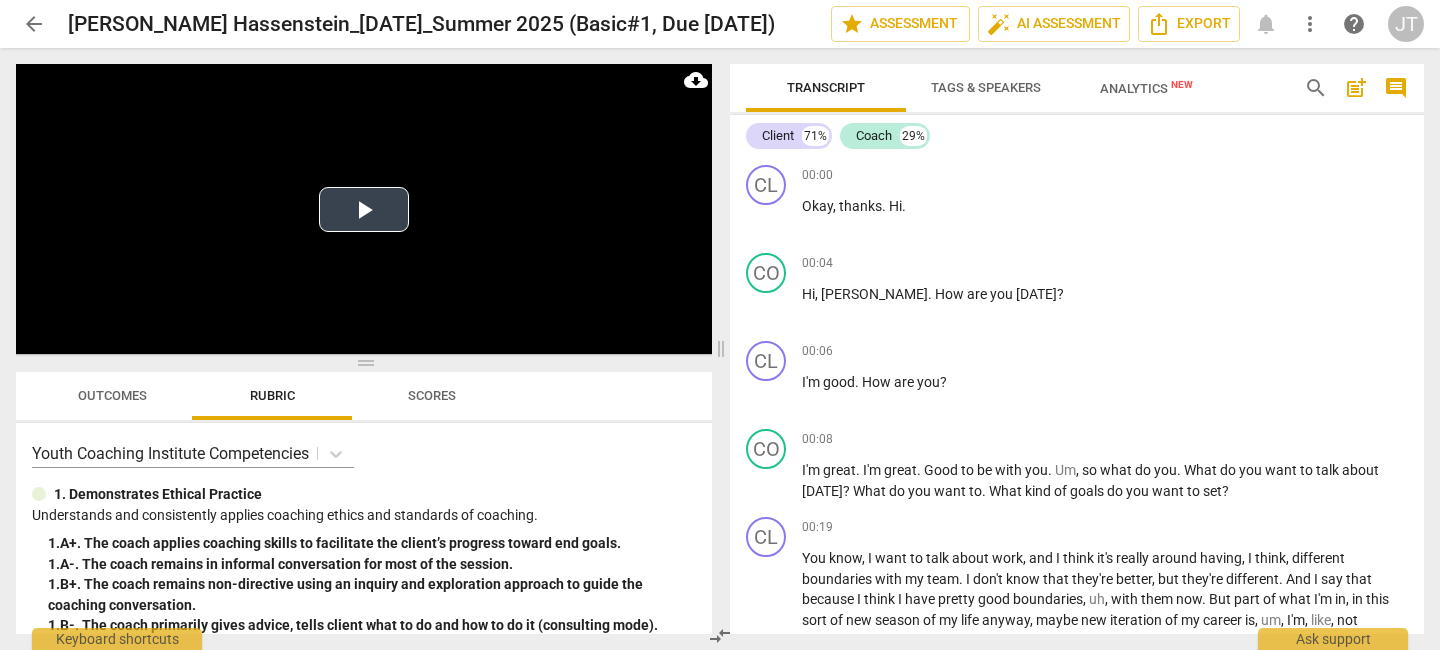 click on "Play Video" at bounding box center [364, 209] 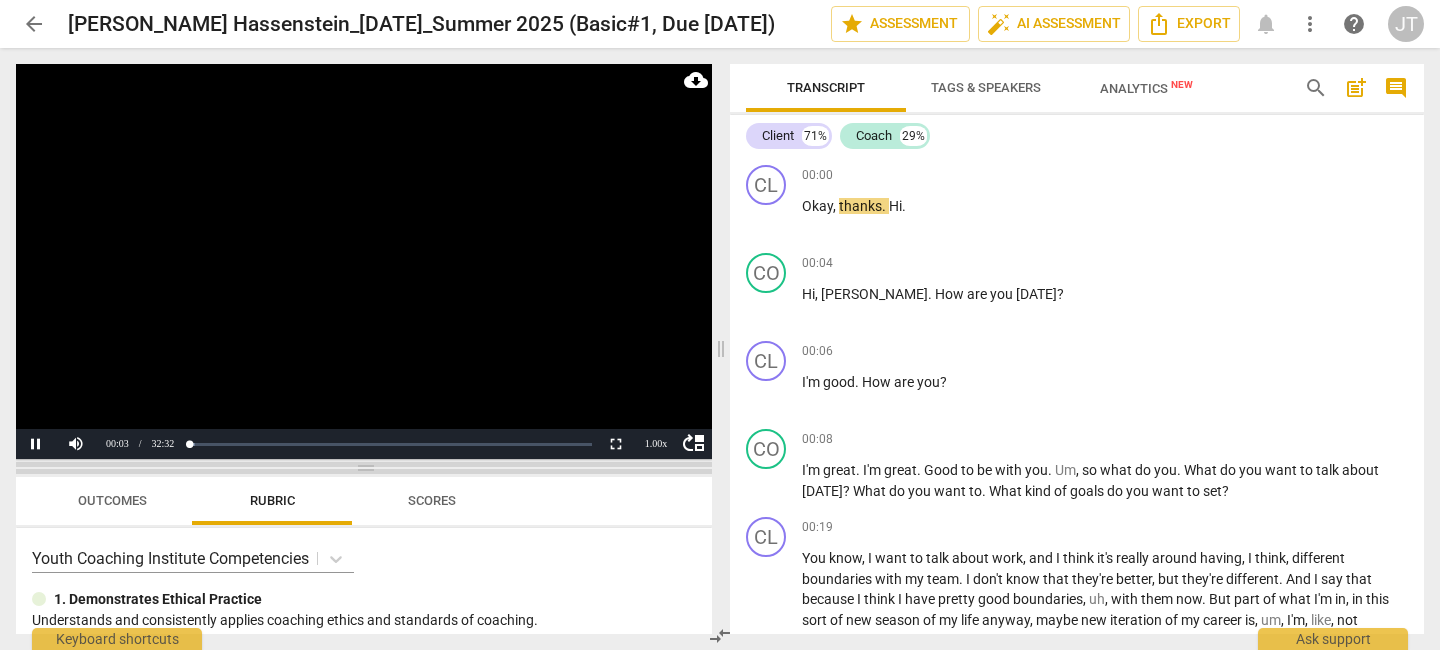 drag, startPoint x: 362, startPoint y: 360, endPoint x: 370, endPoint y: 465, distance: 105.30432 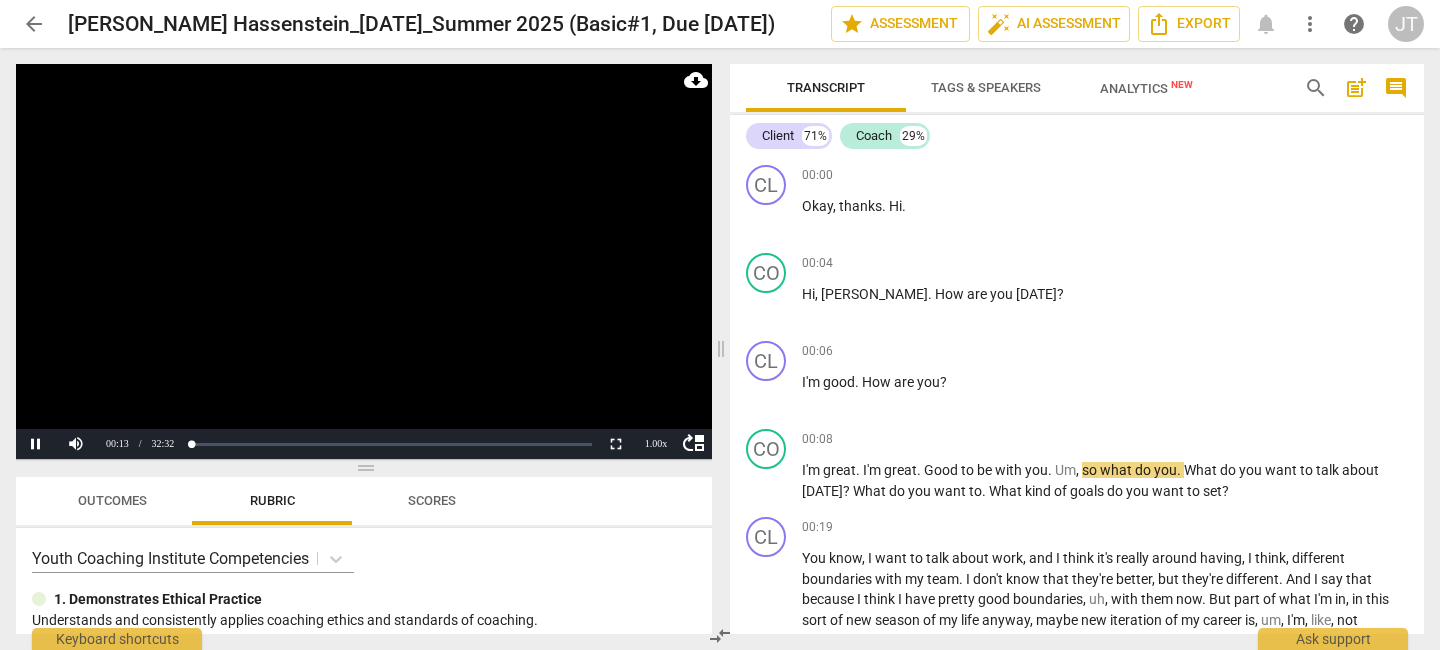 click at bounding box center (364, 261) 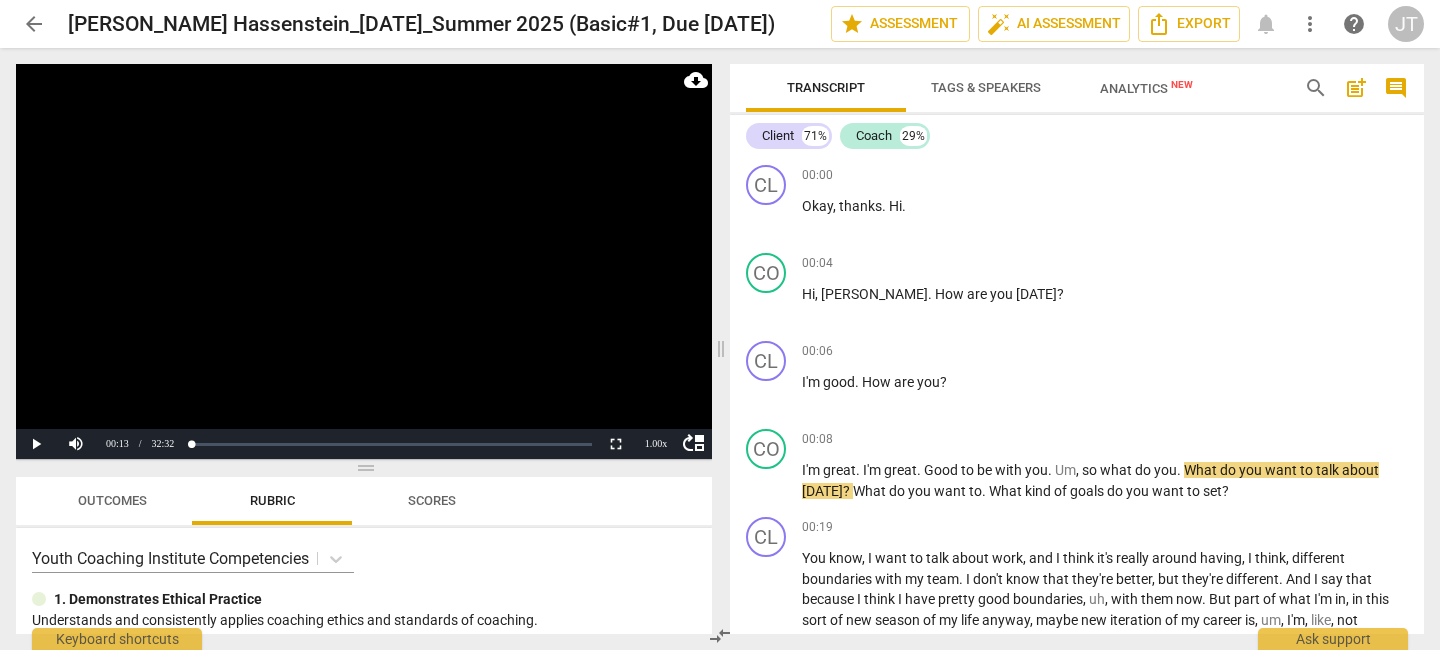 click at bounding box center (364, 261) 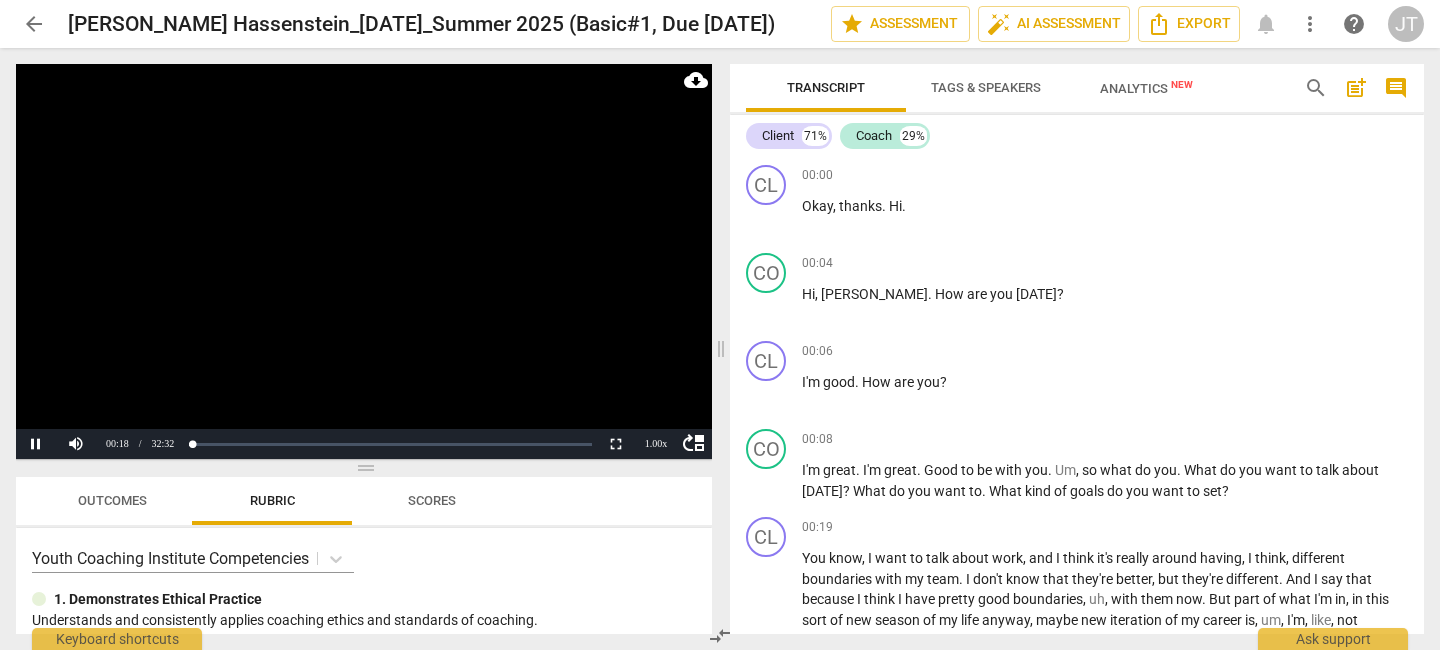 click at bounding box center [364, 261] 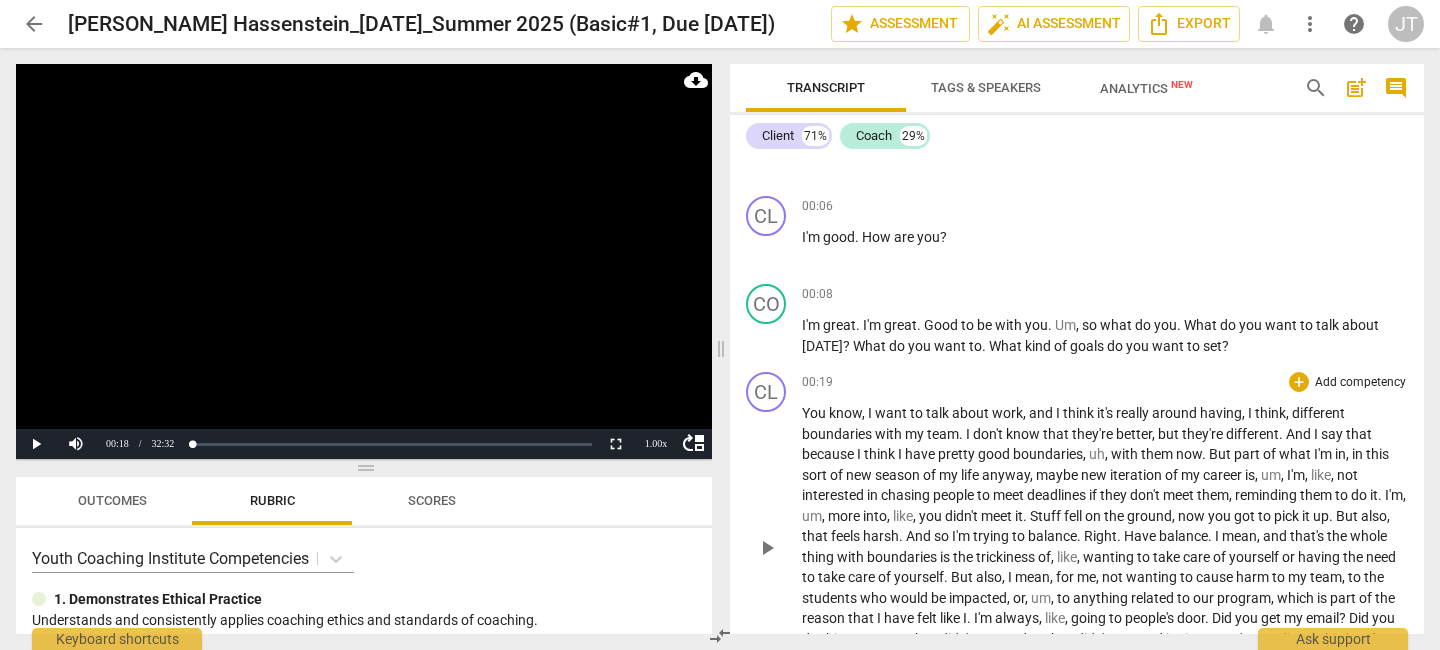 scroll, scrollTop: 147, scrollLeft: 0, axis: vertical 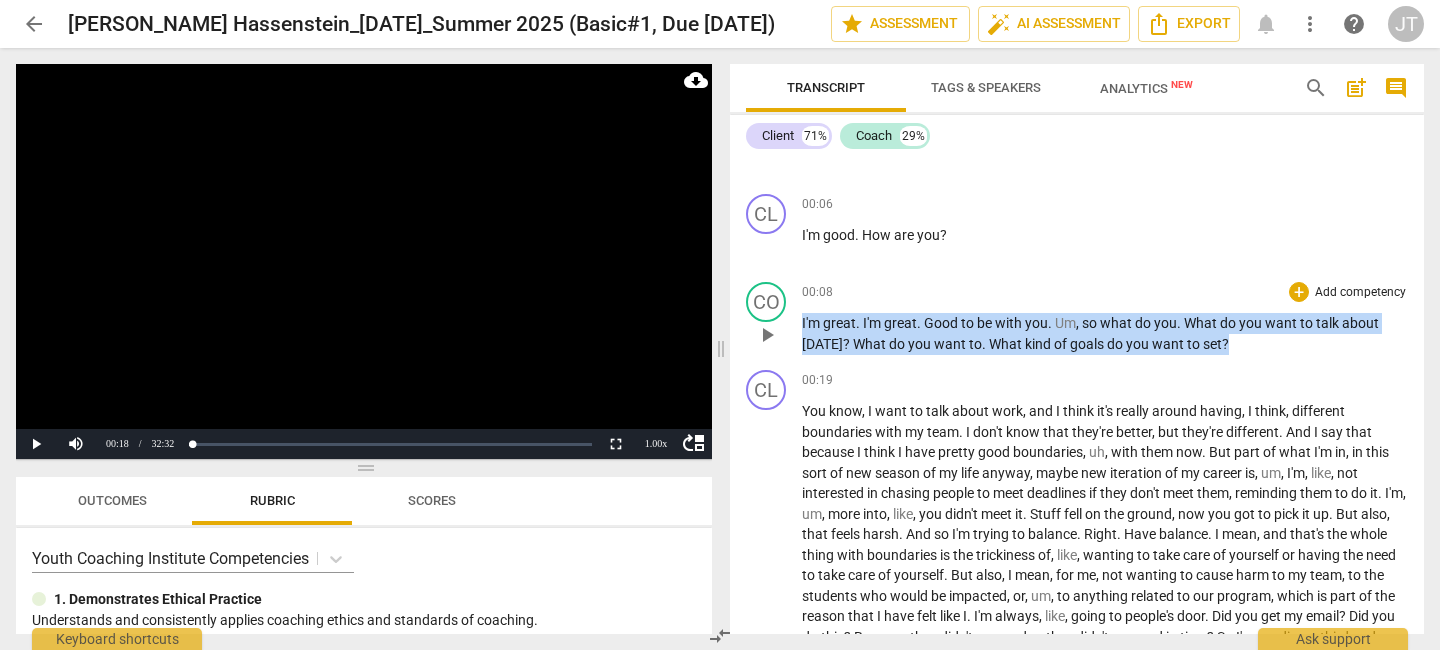 drag, startPoint x: 802, startPoint y: 323, endPoint x: 1256, endPoint y: 343, distance: 454.4403 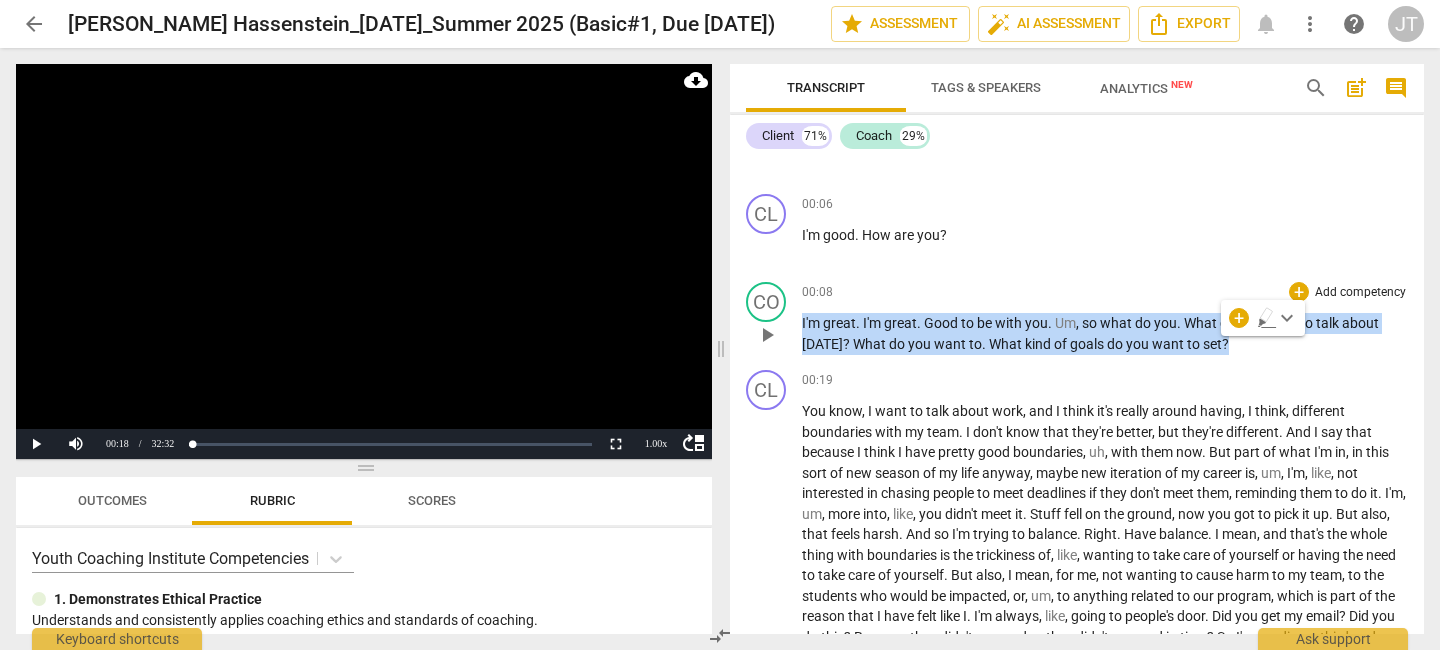 click on "Add competency" at bounding box center [1360, 293] 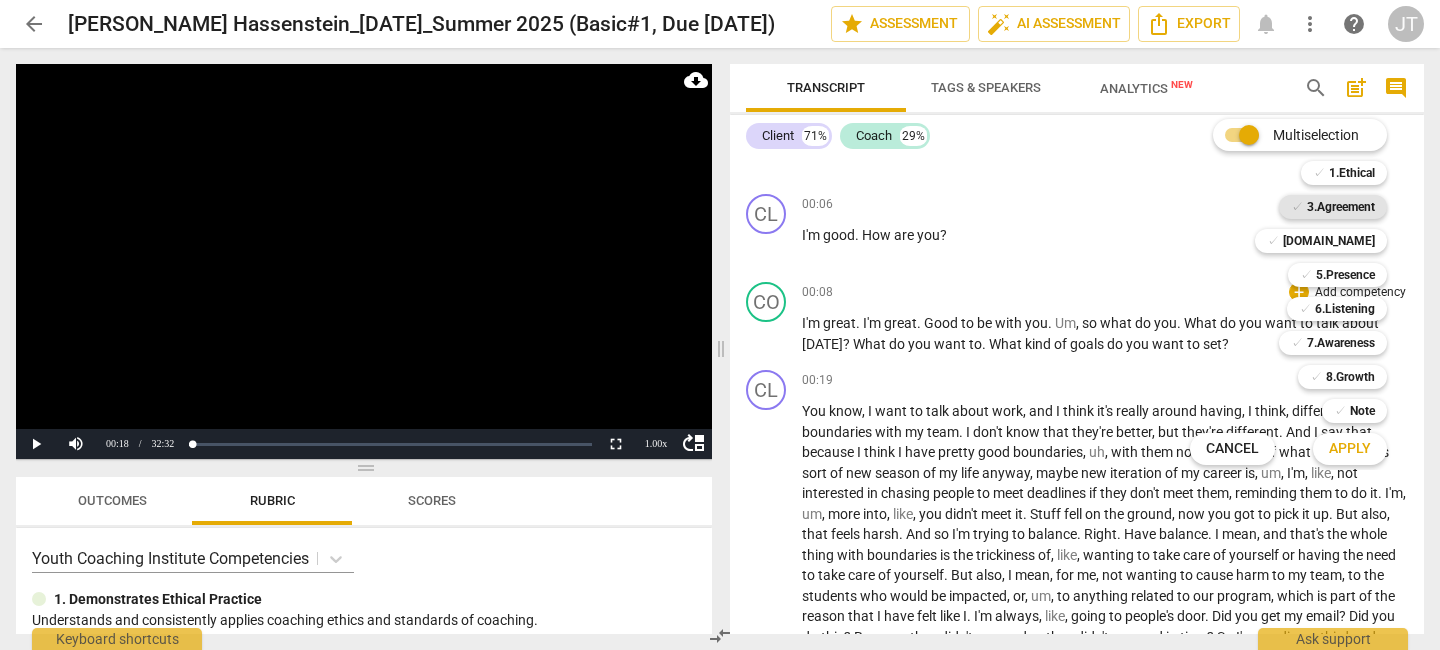 click on "3.Agreement" at bounding box center [1341, 207] 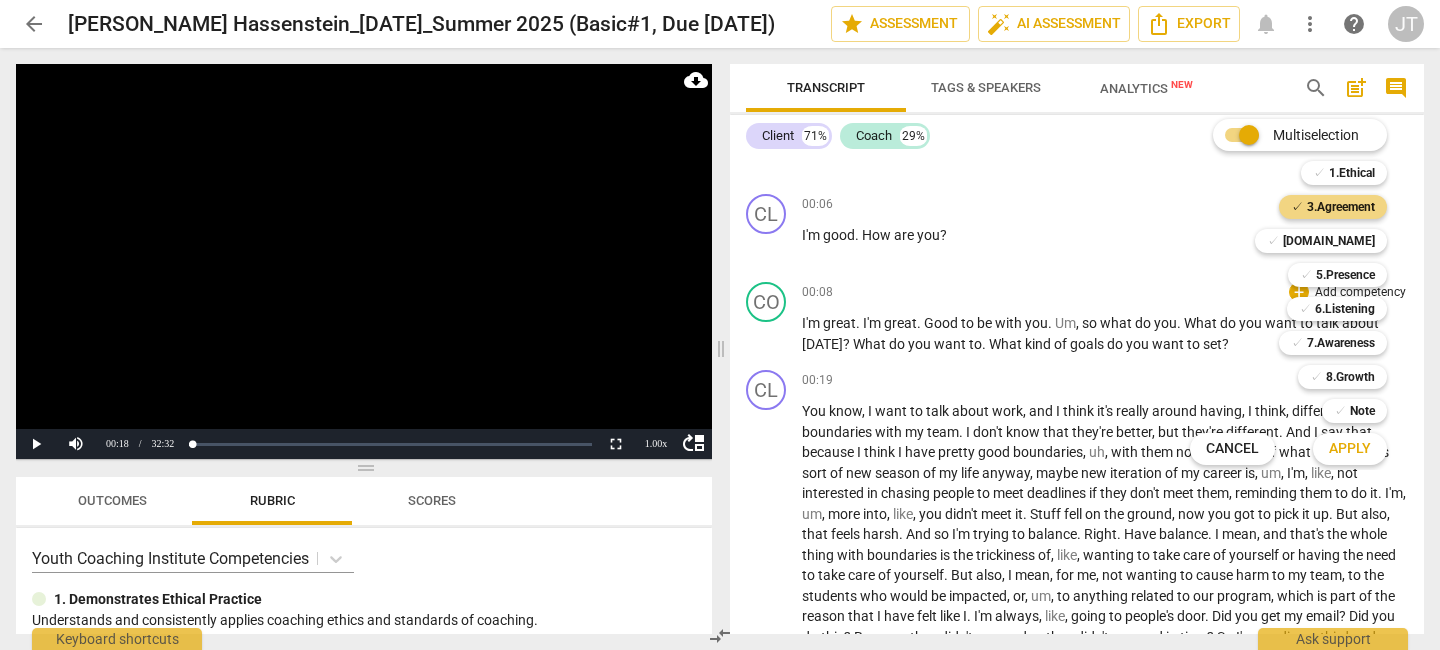 click on "Apply" at bounding box center [1350, 449] 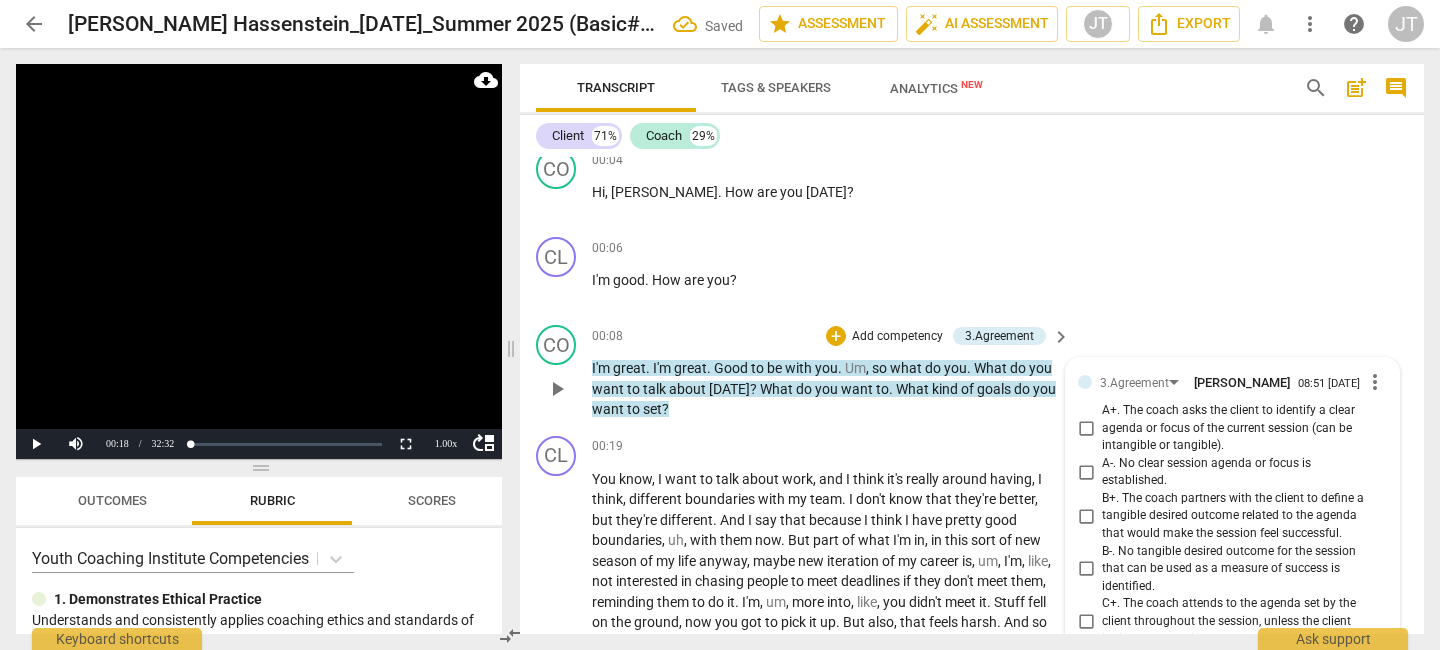 scroll, scrollTop: 103, scrollLeft: 0, axis: vertical 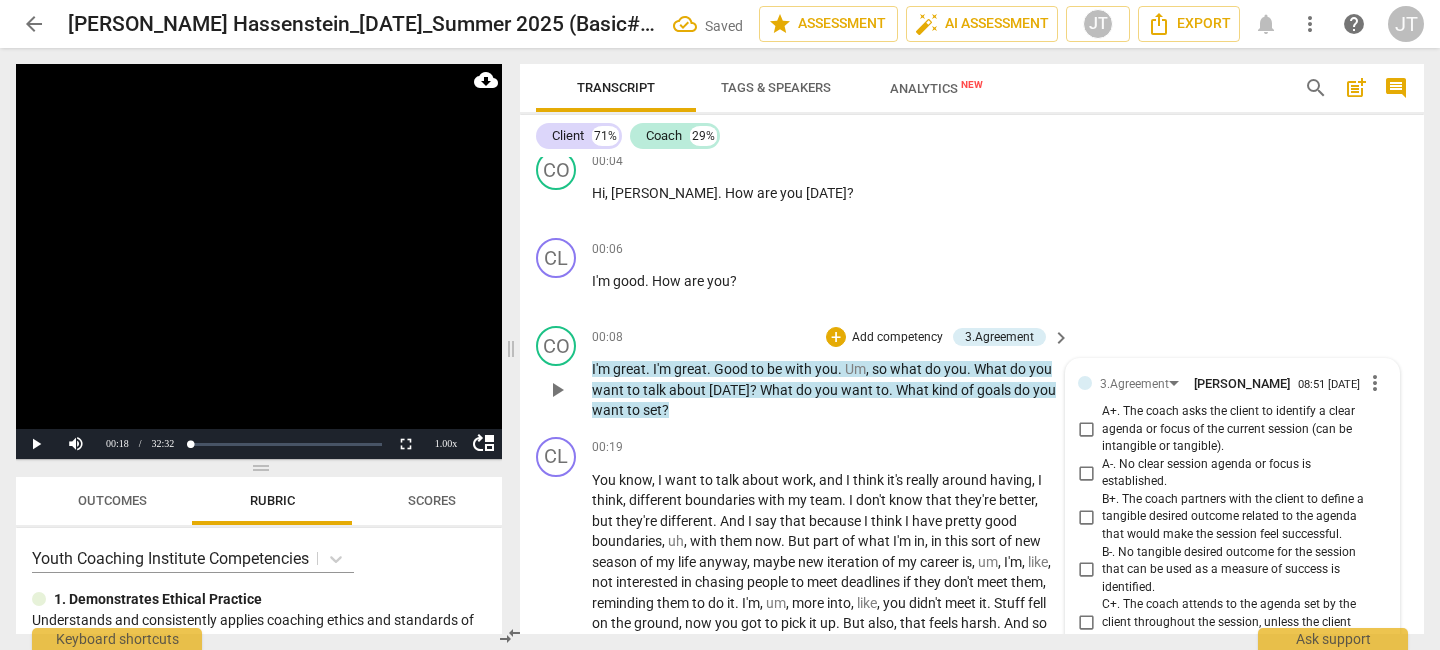click on "A+. The coach asks the client to identify a clear agenda or focus of the current session (can be intangible or tangible)." at bounding box center [1240, 429] 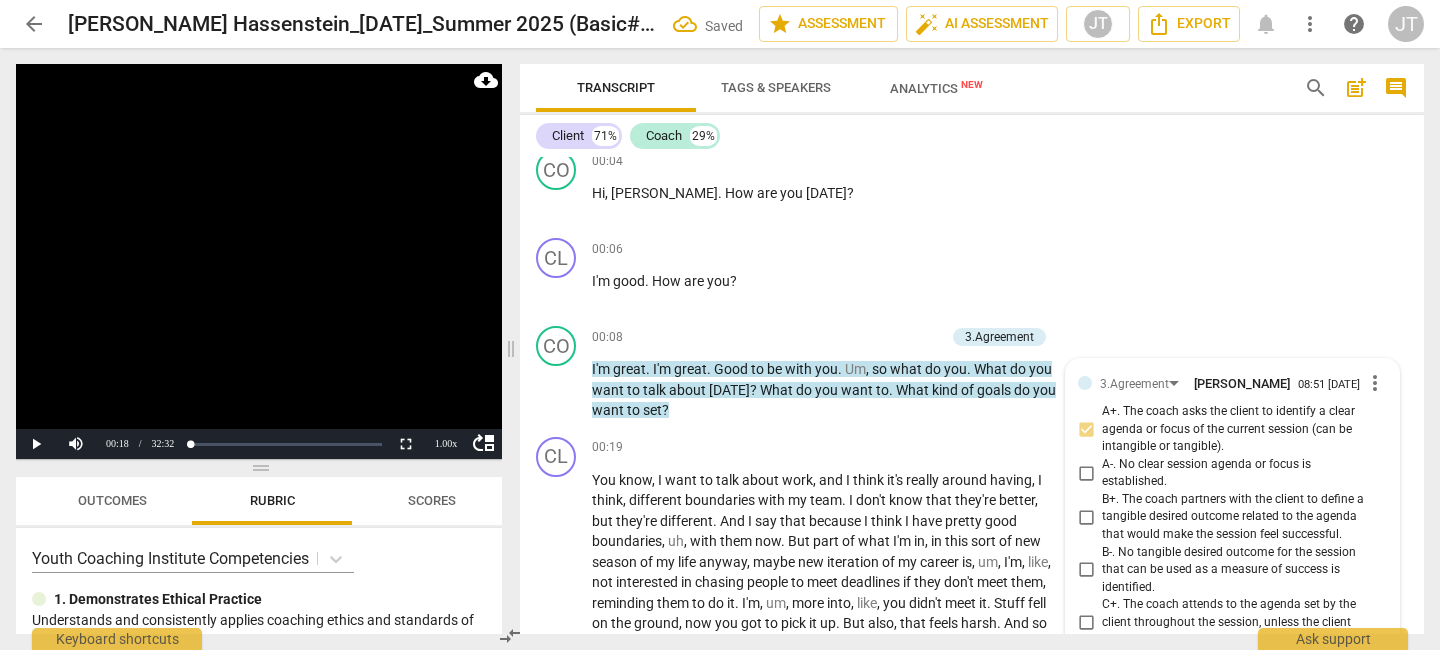 click at bounding box center (259, 261) 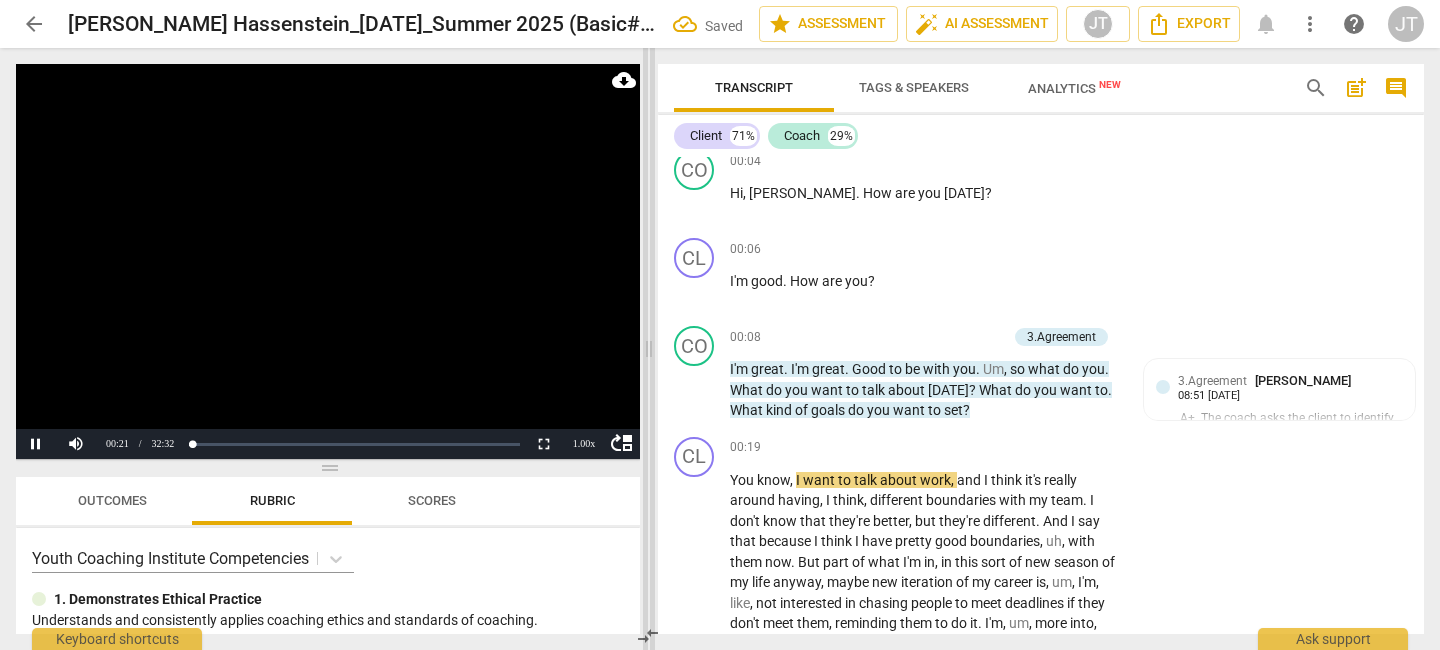 drag, startPoint x: 507, startPoint y: 353, endPoint x: 645, endPoint y: 356, distance: 138.03261 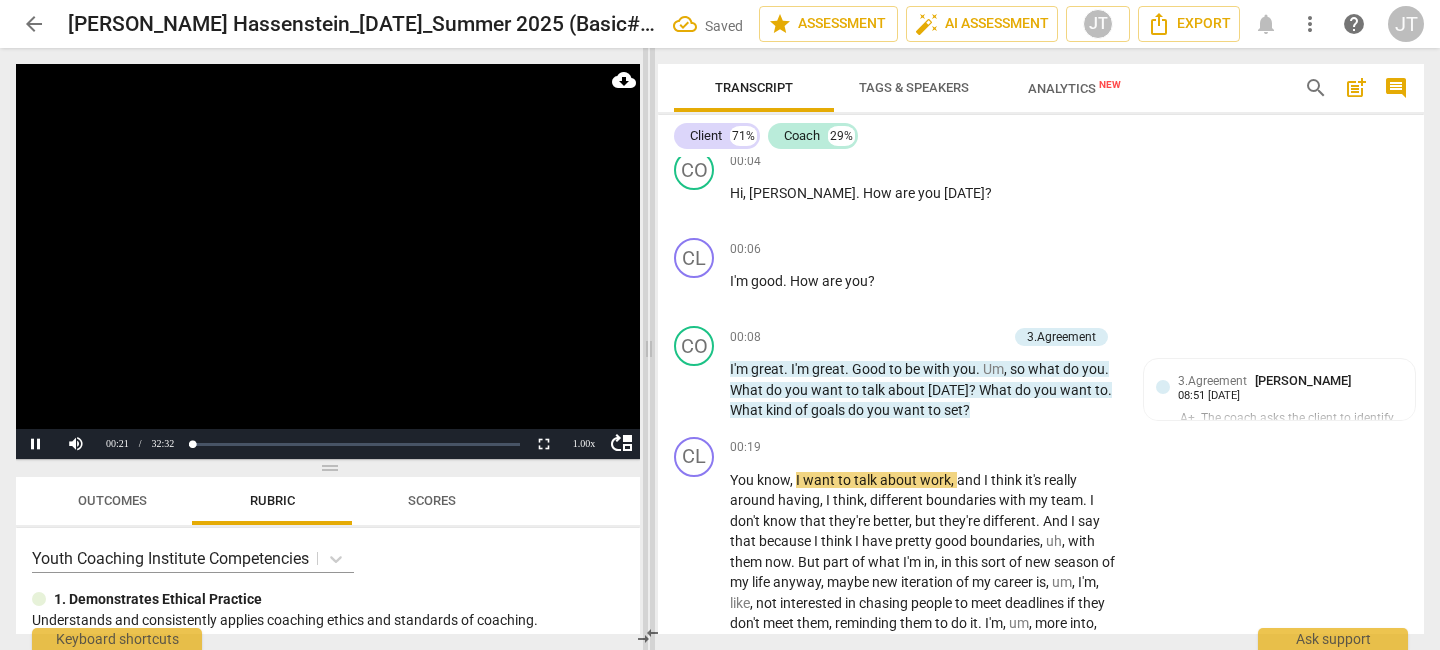 click at bounding box center (649, 349) 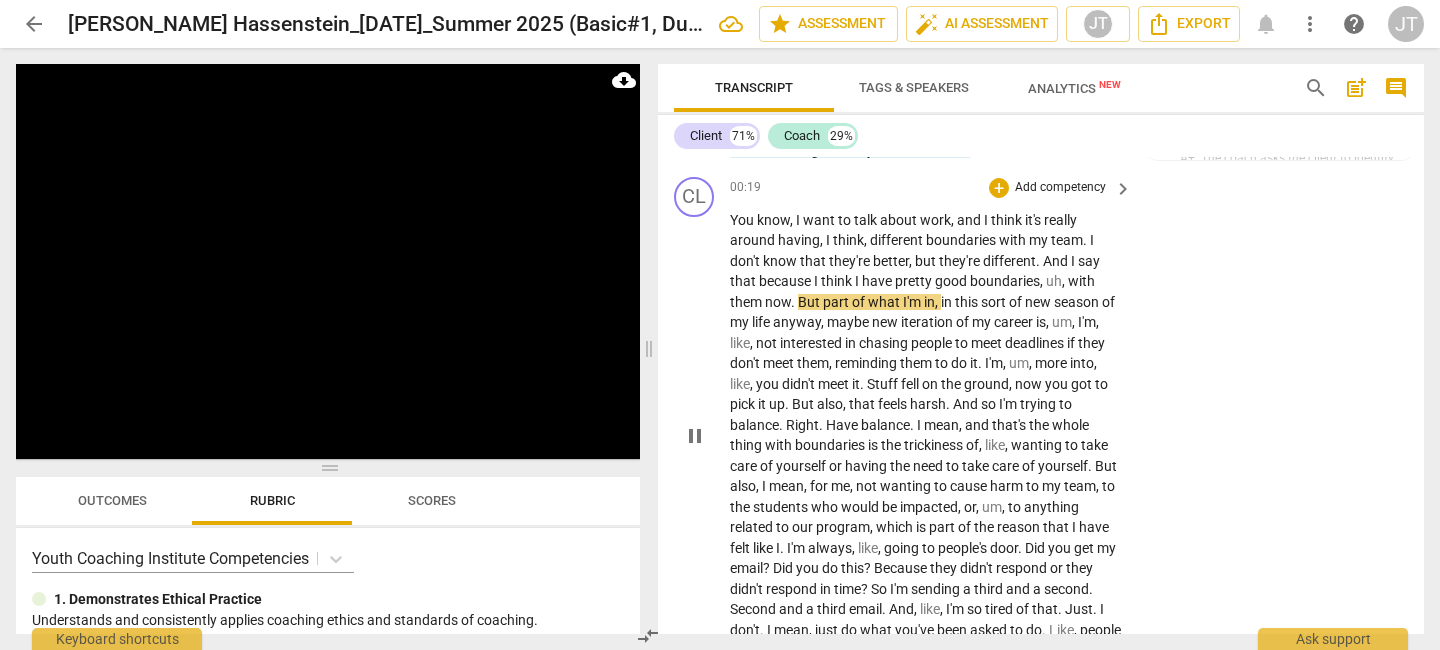 scroll, scrollTop: 367, scrollLeft: 0, axis: vertical 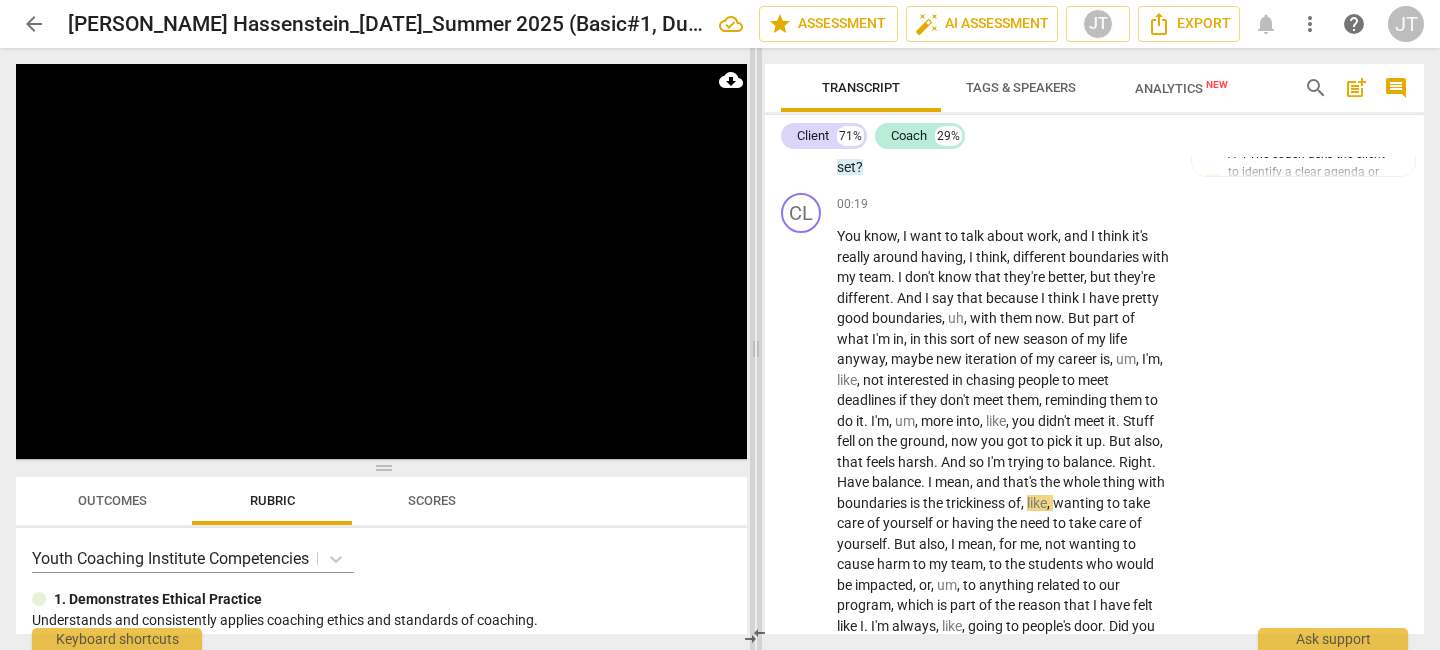 drag, startPoint x: 651, startPoint y: 348, endPoint x: 758, endPoint y: 361, distance: 107.78683 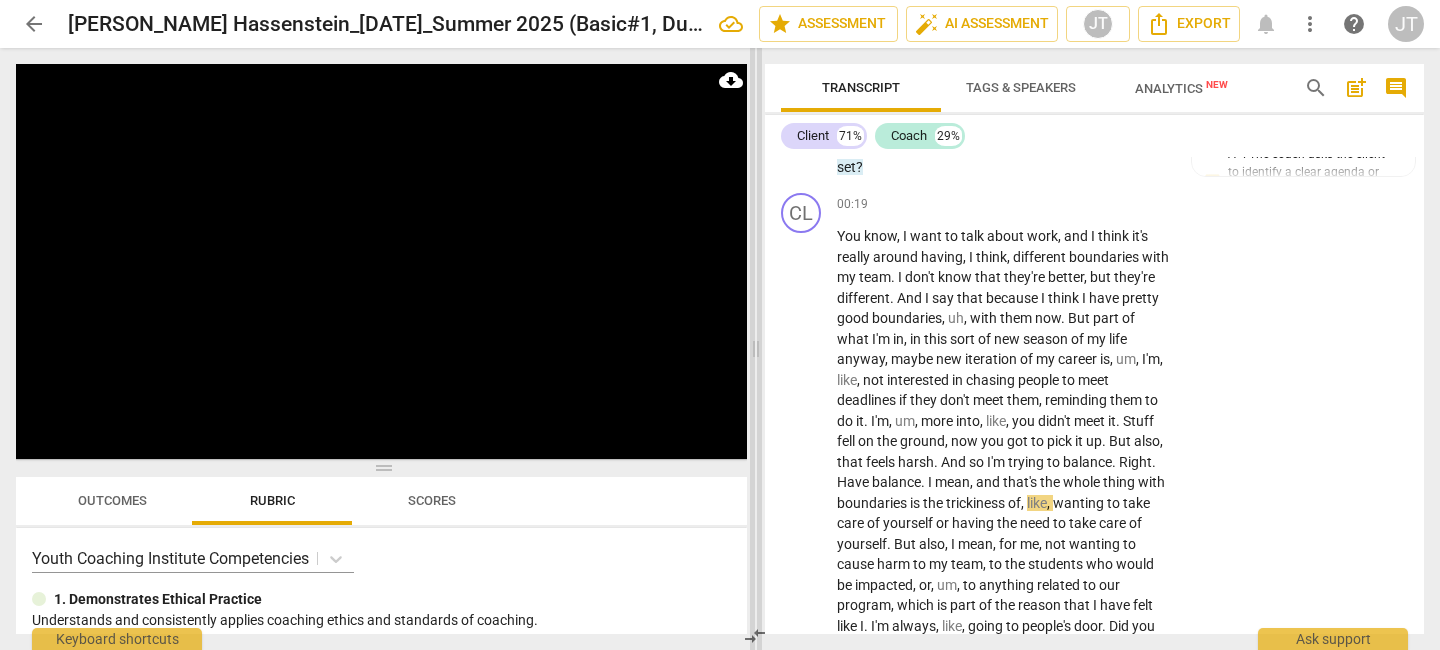 click at bounding box center [756, 349] 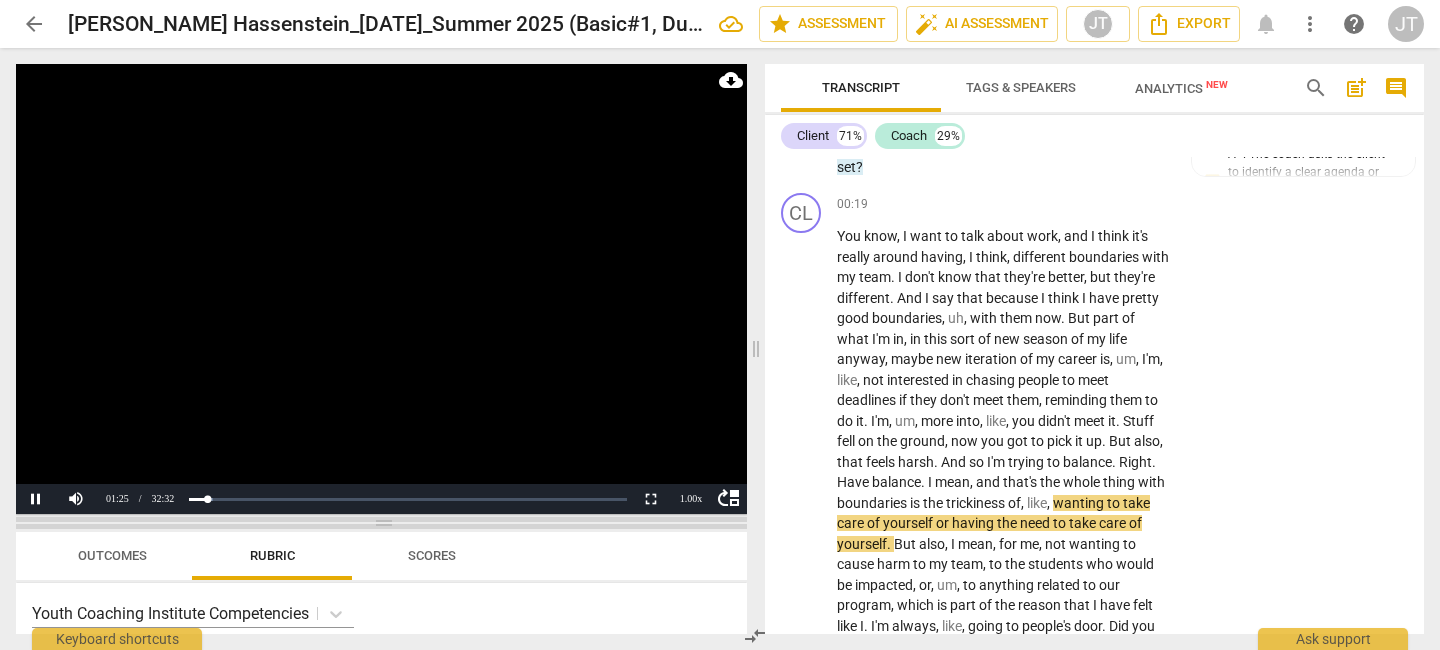 drag, startPoint x: 387, startPoint y: 466, endPoint x: 390, endPoint y: 521, distance: 55.081757 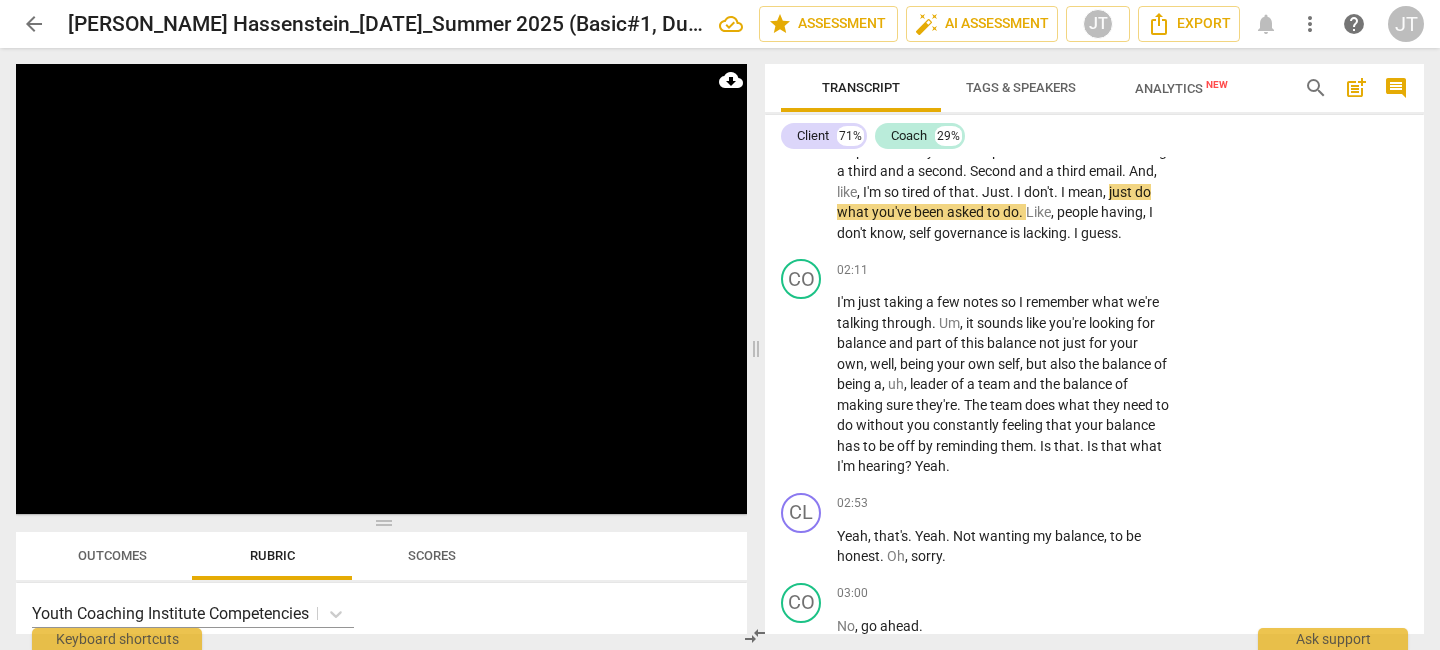scroll, scrollTop: 871, scrollLeft: 0, axis: vertical 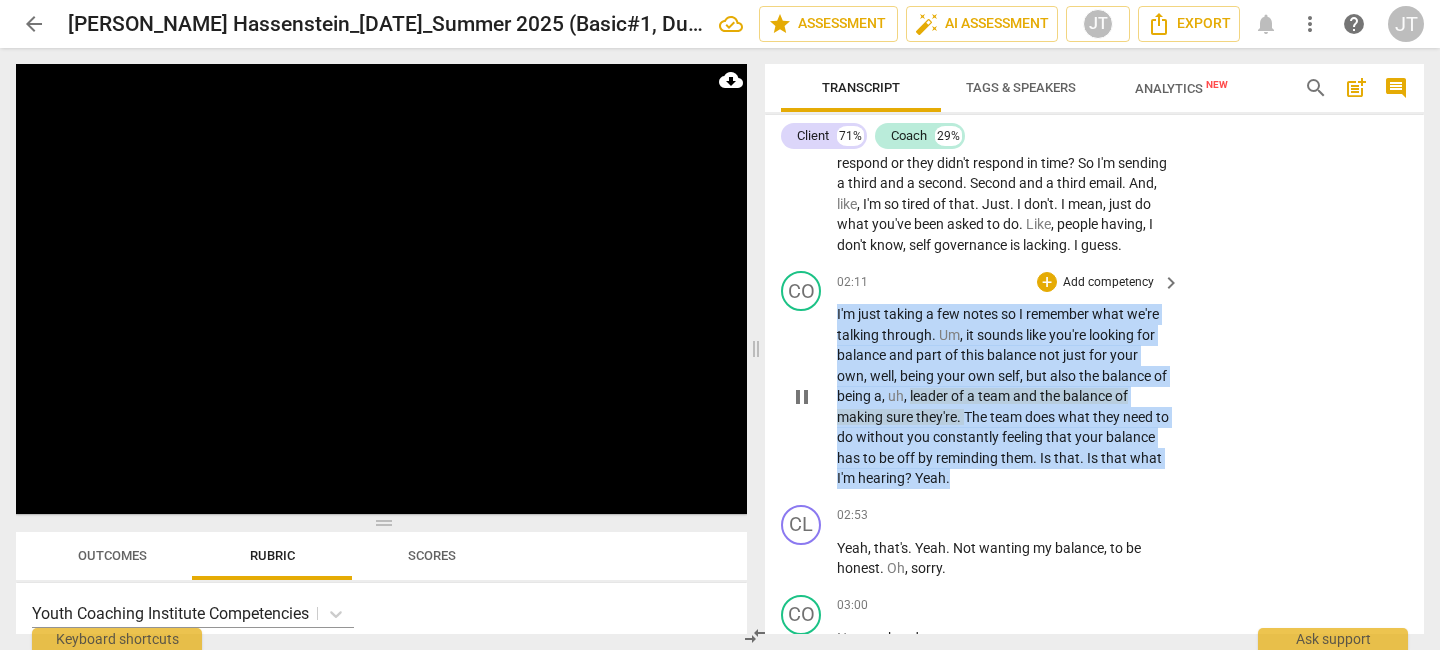 drag, startPoint x: 836, startPoint y: 333, endPoint x: 1028, endPoint y: 495, distance: 251.21306 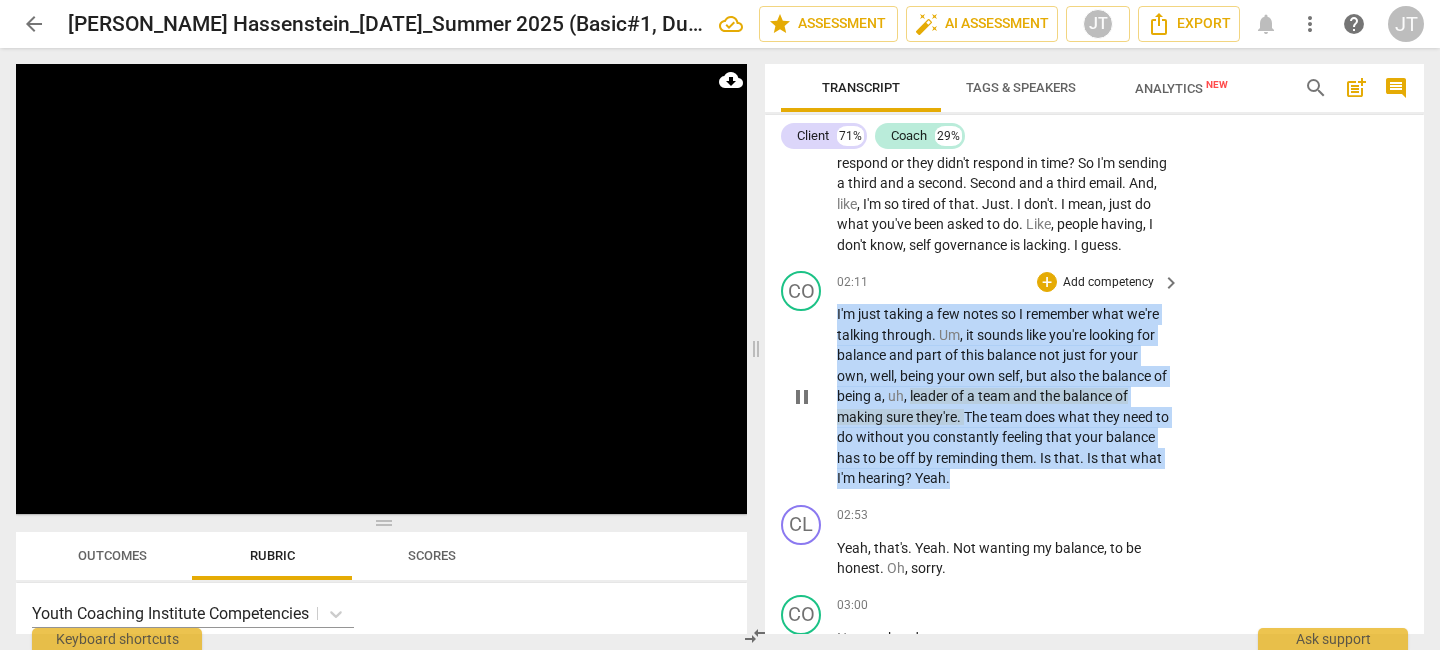 click on "I'm   just   taking   a   few   notes   so   I   remember   what   we're   talking   through .   Um ,   it   sounds   like   you're   looking   for   balance   and   part   of   this   balance   not   just   for   your   own ,   well ,   being   your   own   self ,   but   also   the   balance   of   being   a ,   uh ,   leader   of   a   team   and   the   balance   of   making   sure   they're .   The   team   does   what   they   need   to   do   without   you   constantly   feeling   that   your   balance   has   to   be   off   by   reminding   them .   Is   that .   Is   that   what   I'm   hearing ?   Yeah ." at bounding box center [1003, 396] 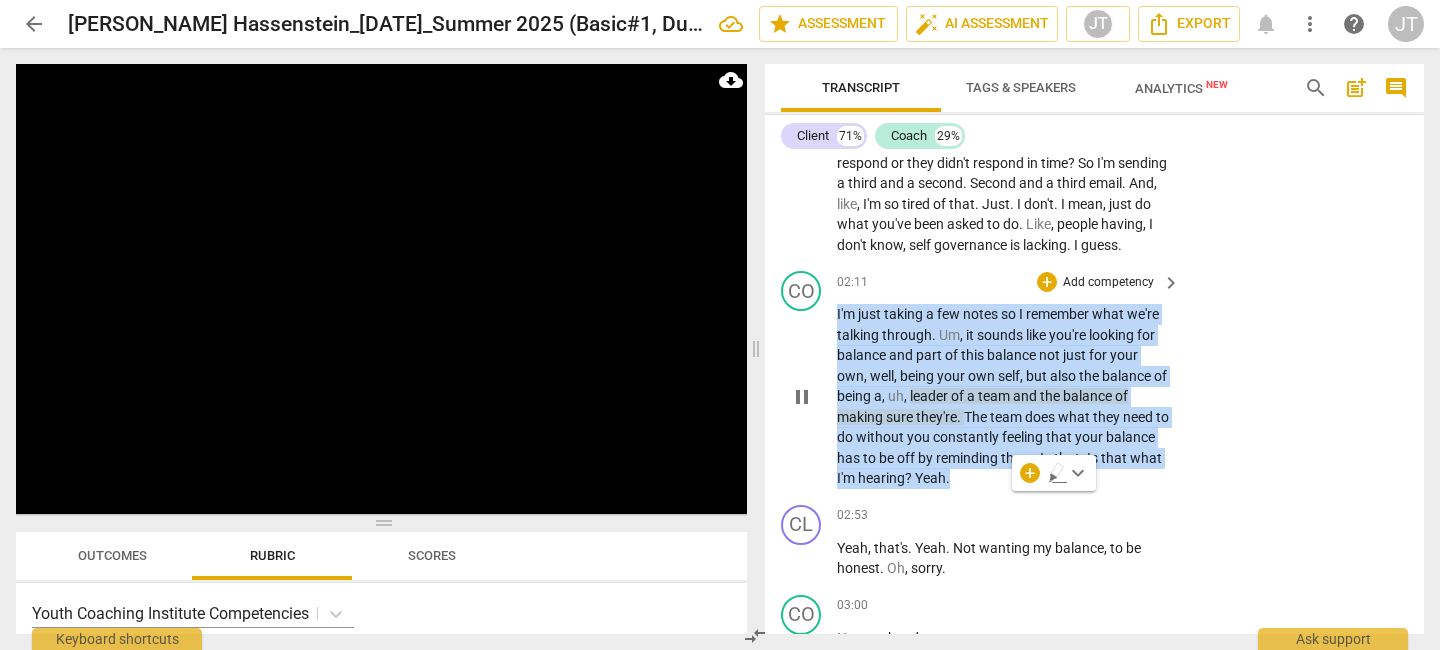click on "Add competency" at bounding box center (1108, 283) 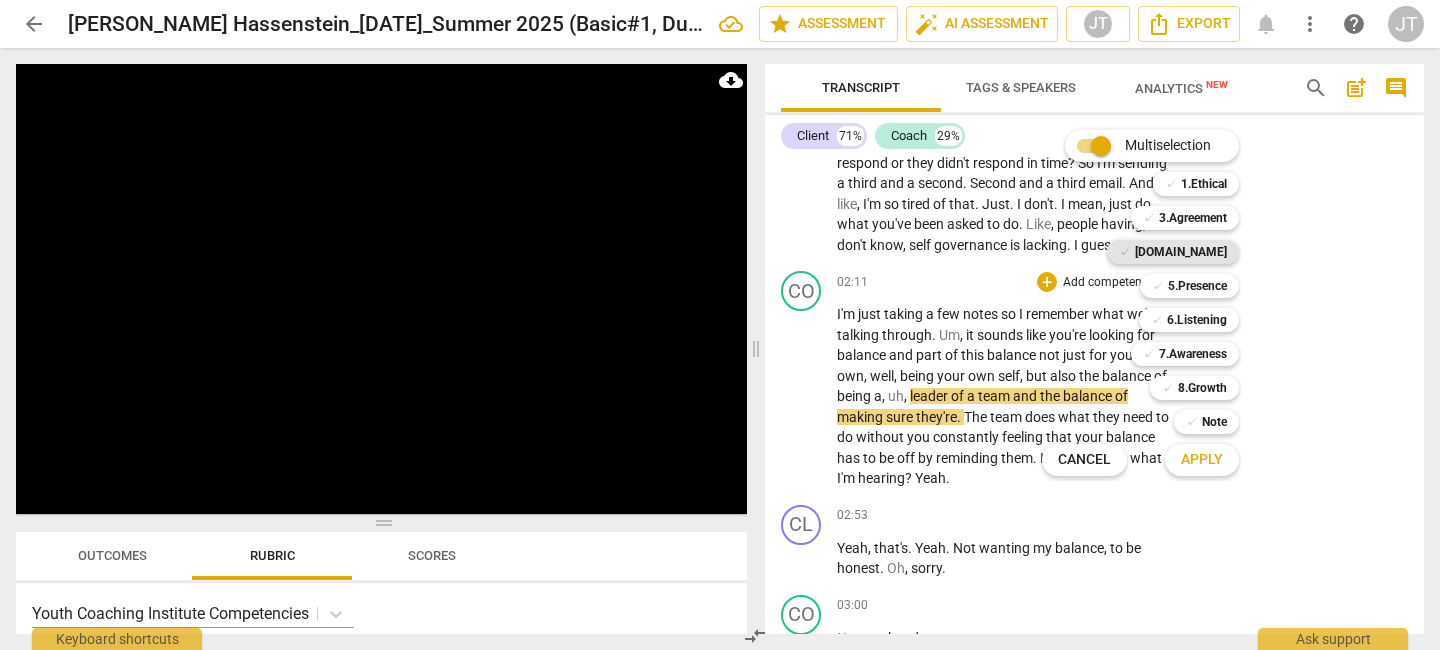 click on "[DOMAIN_NAME]" at bounding box center [1181, 252] 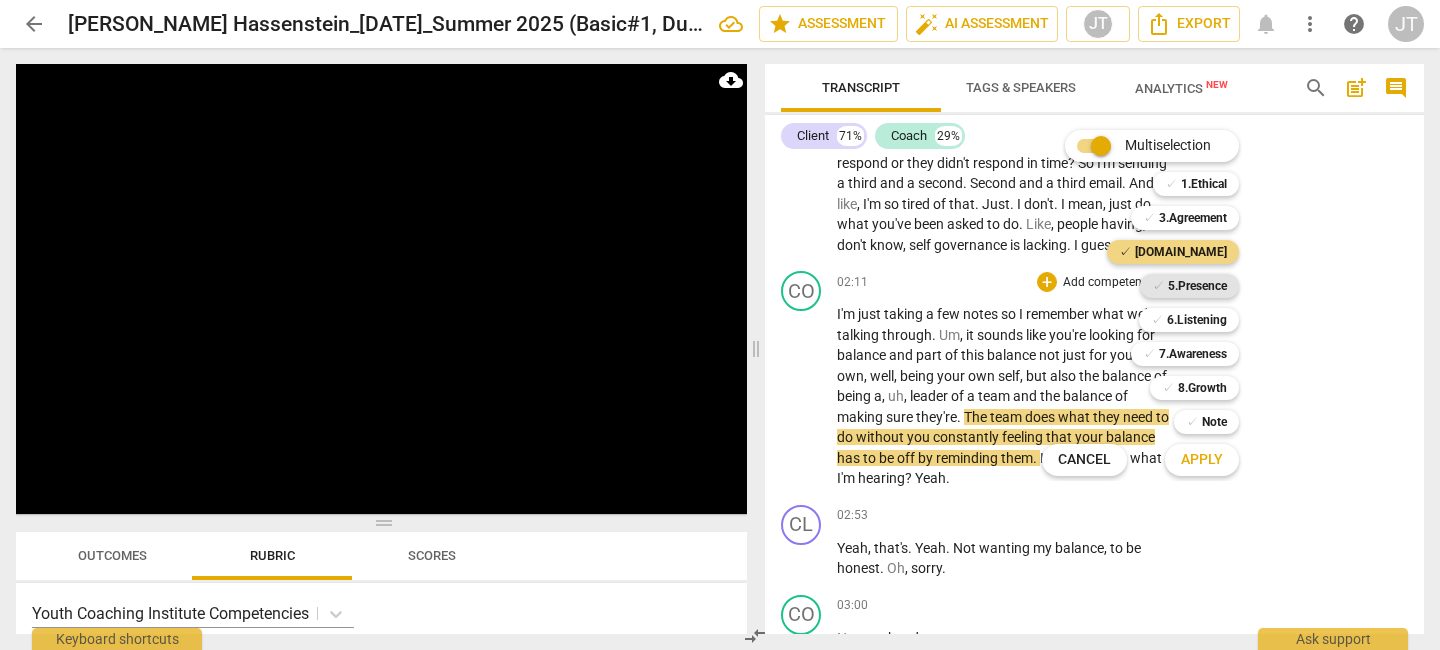 click on "5.Presence" at bounding box center [1197, 286] 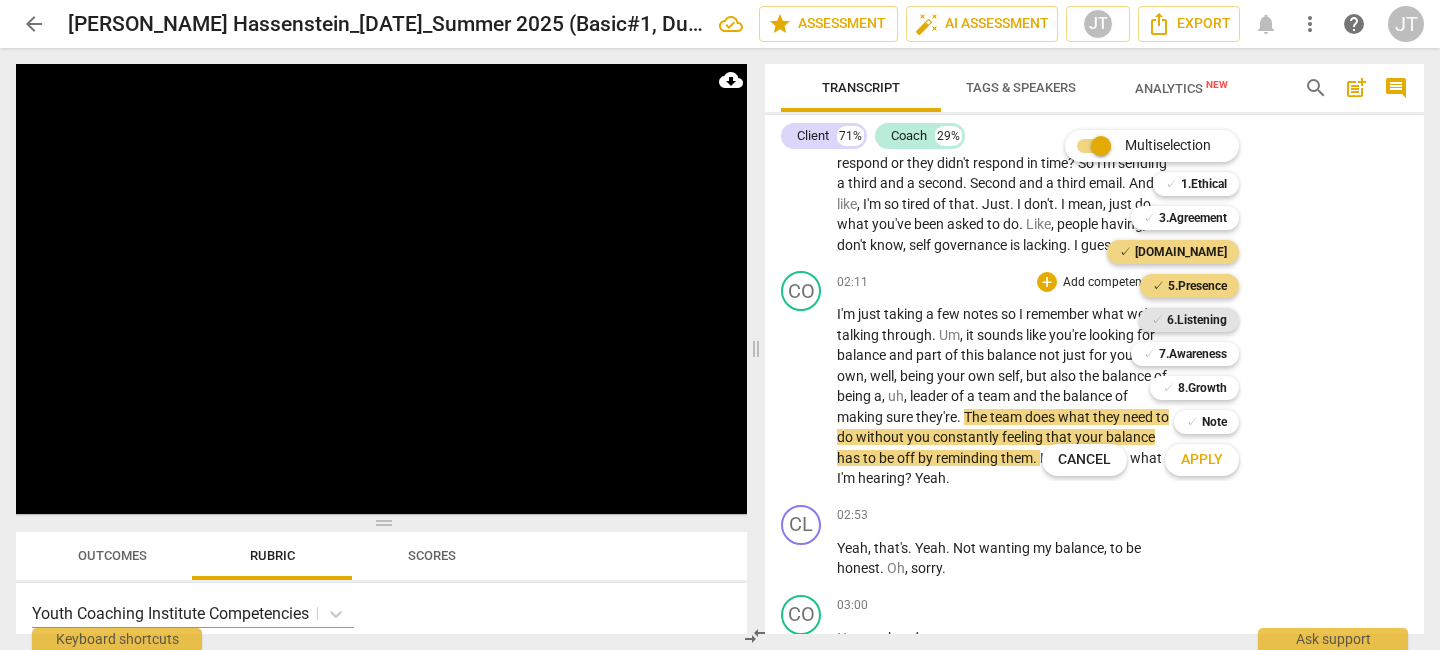 click on "6.Listening" at bounding box center (1197, 320) 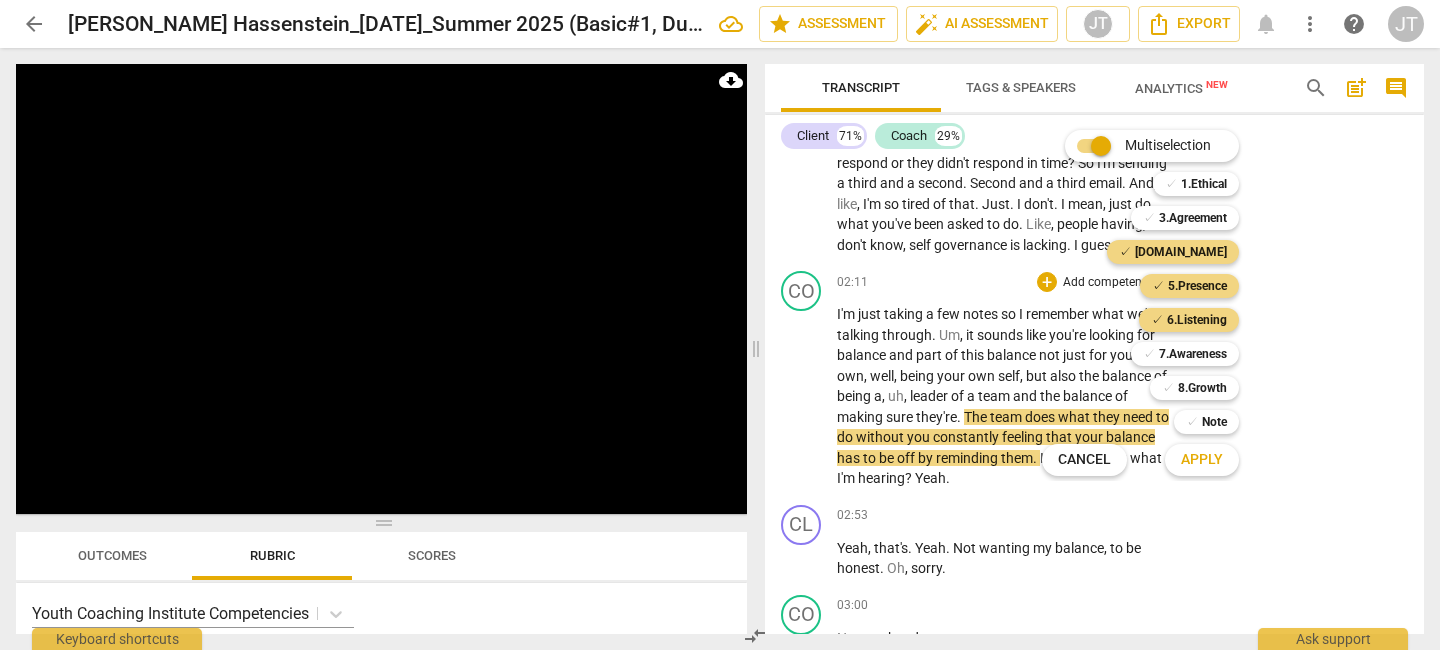 click on "Apply" at bounding box center [1202, 460] 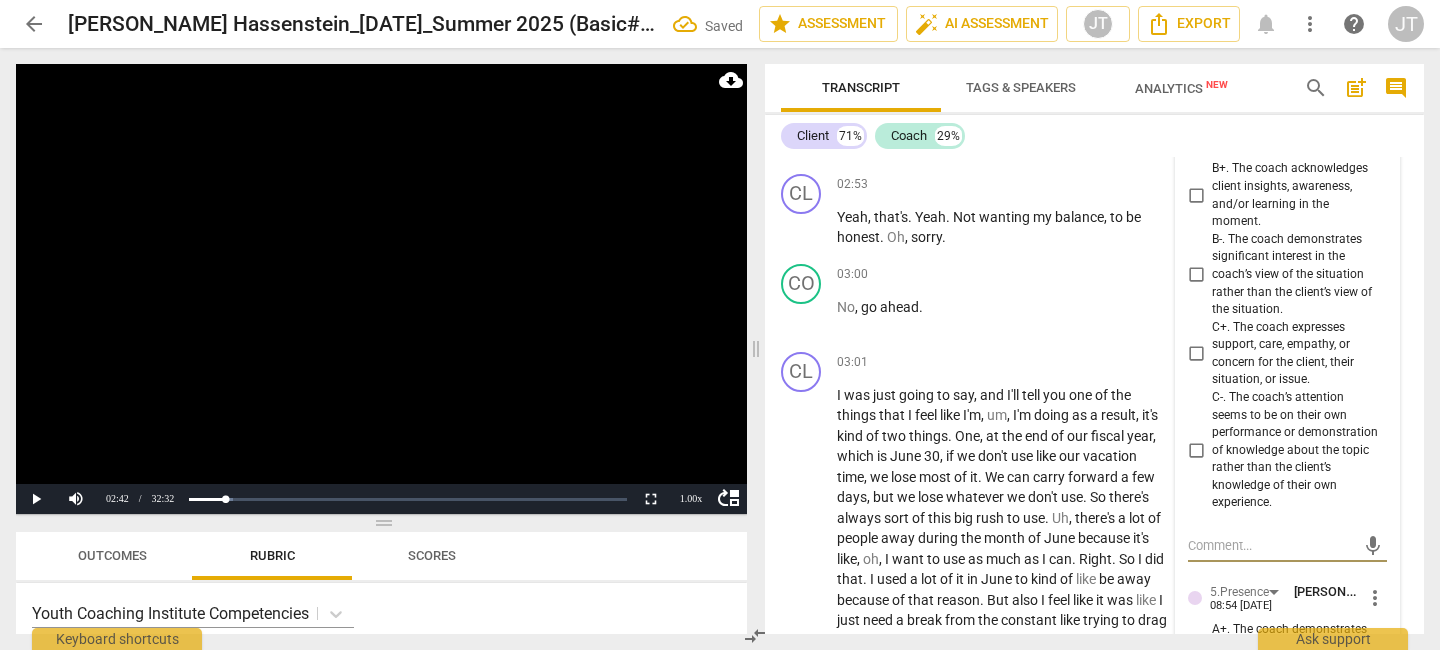 scroll, scrollTop: 1030, scrollLeft: 0, axis: vertical 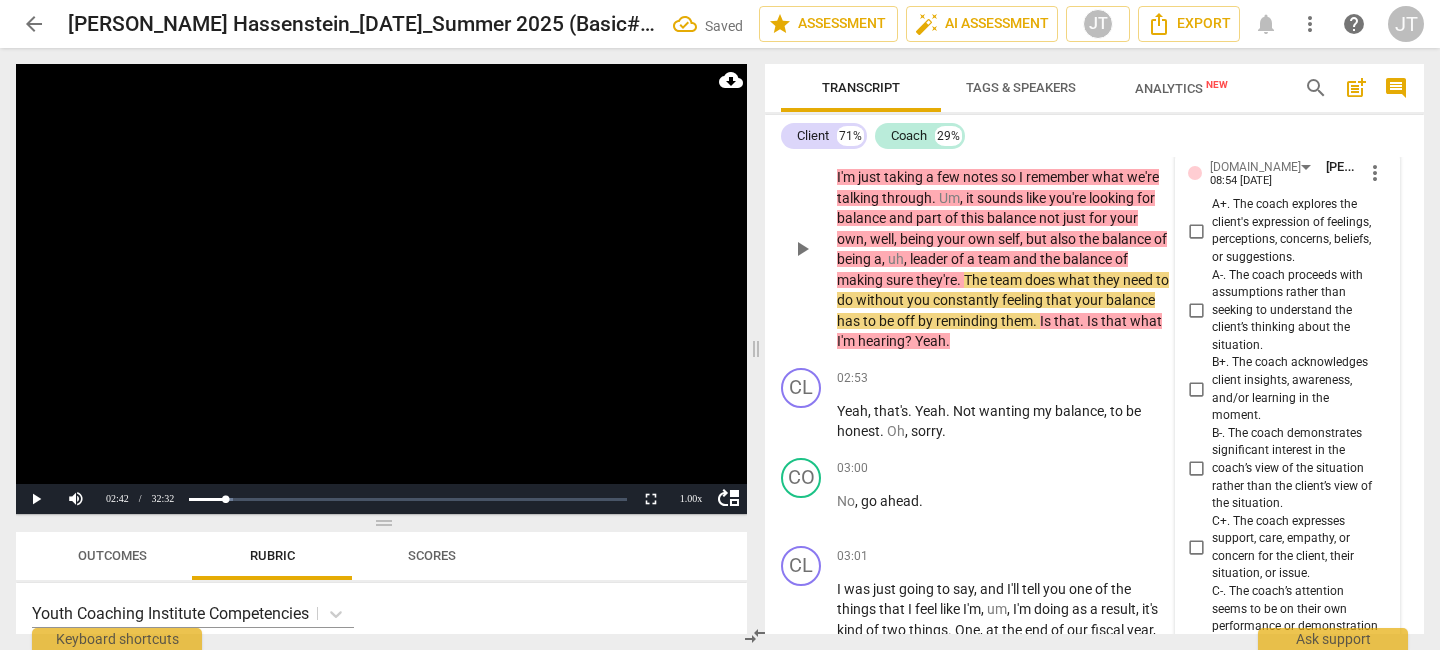 click on "A+. The coach explores the client's expression of feelings, perceptions, concerns, beliefs, or suggestions." at bounding box center [1196, 231] 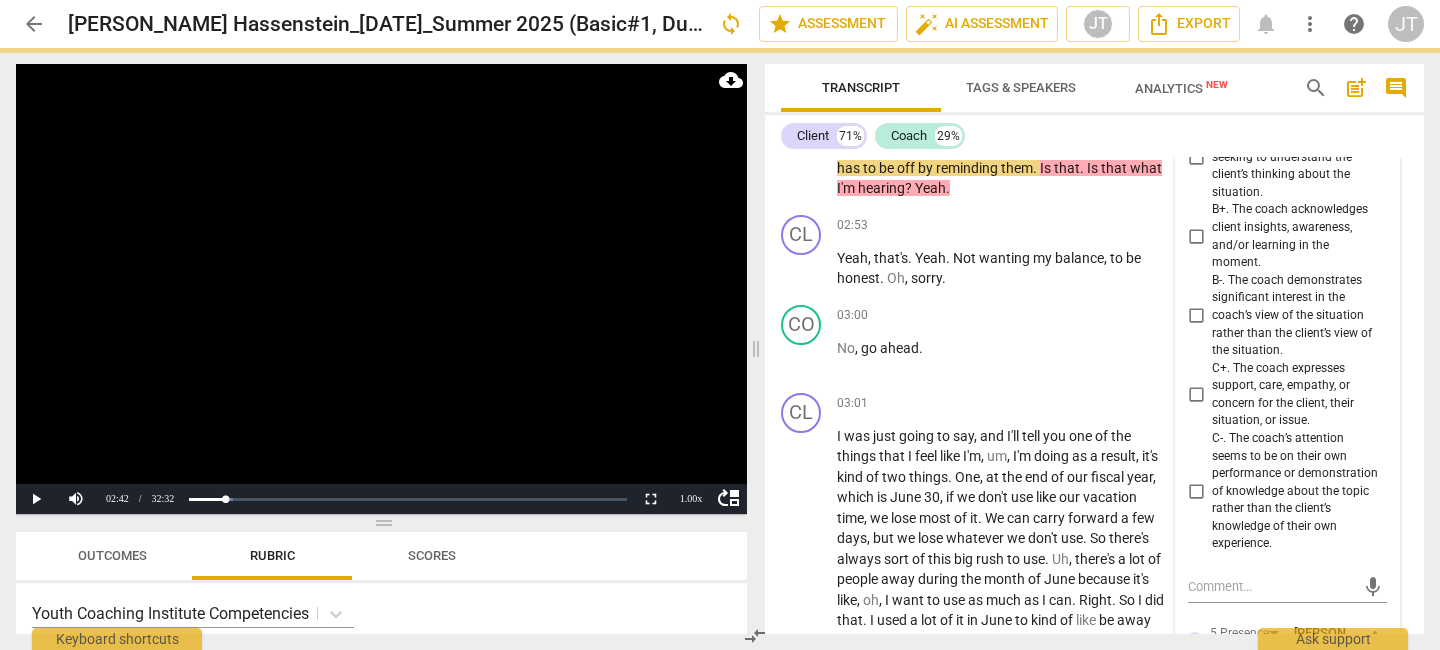 scroll, scrollTop: 1185, scrollLeft: 0, axis: vertical 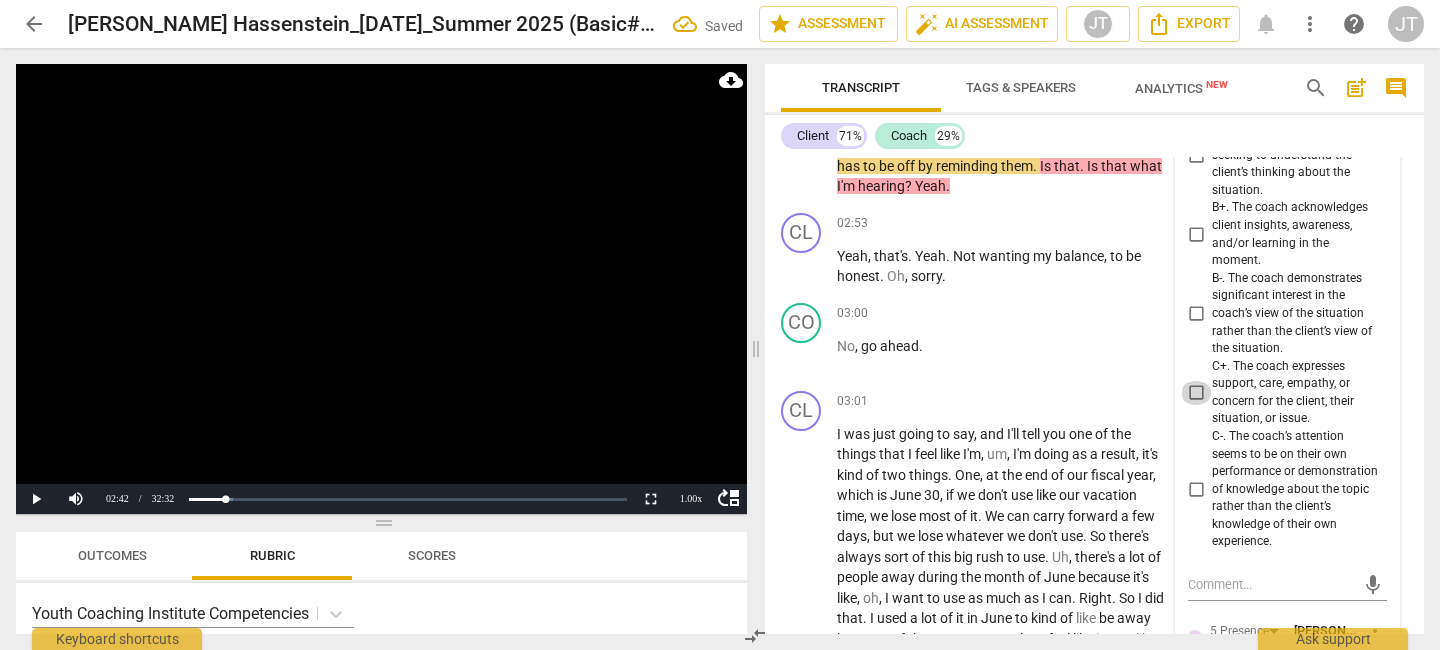 click on "C+. The coach expresses support, care, empathy, or concern for the client, their situation, or issue." at bounding box center [1196, 393] 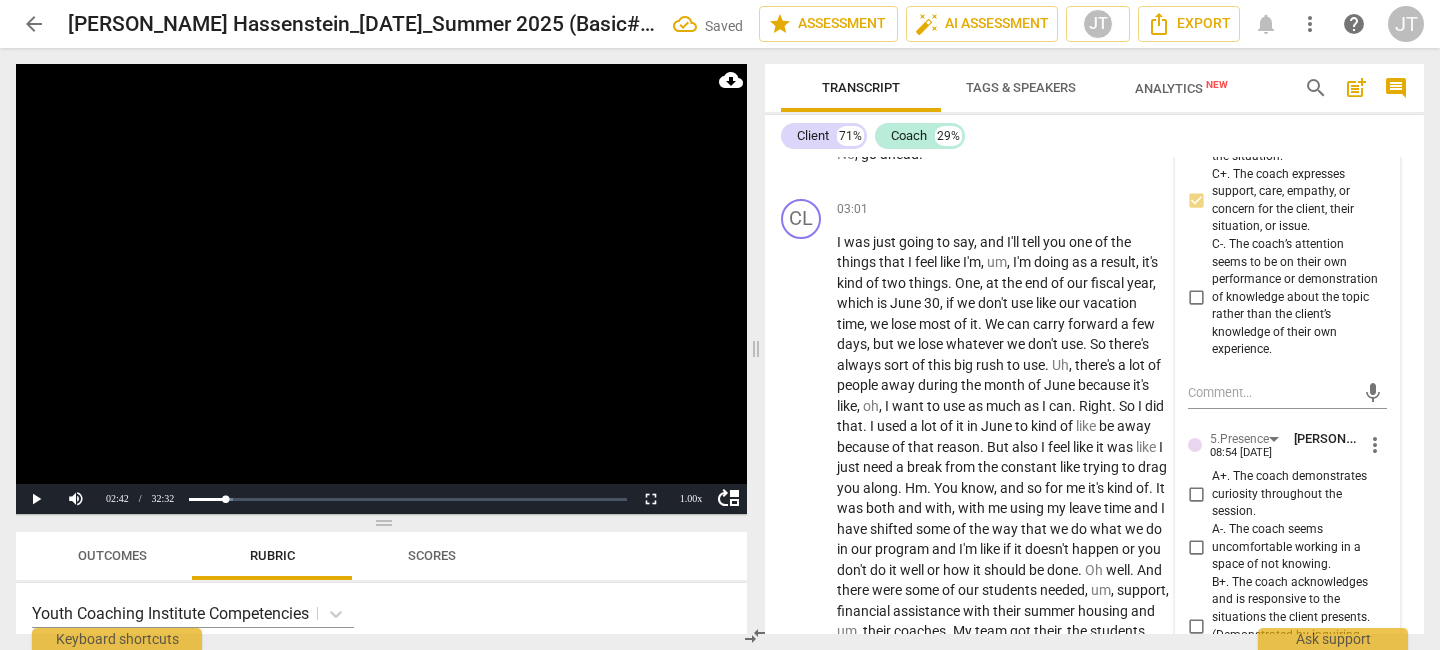scroll, scrollTop: 1538, scrollLeft: 0, axis: vertical 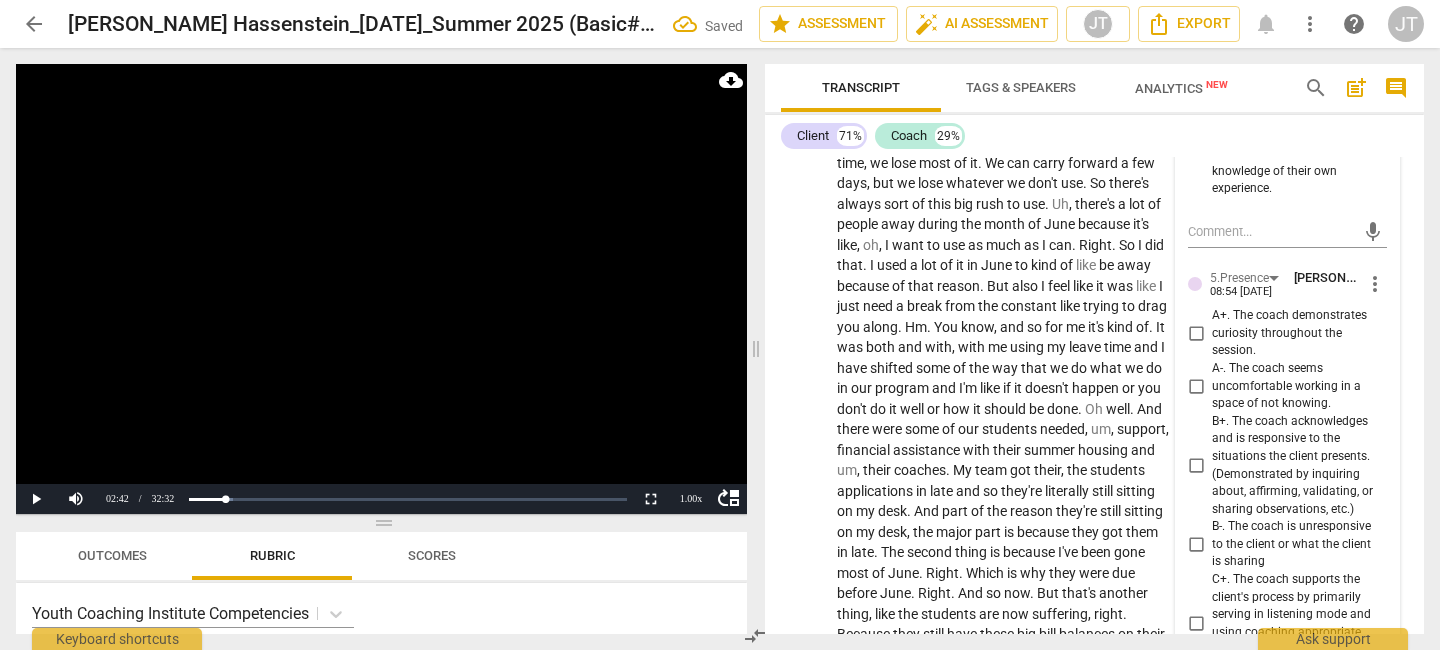 click on "A+. The coach demonstrates curiosity throughout the session." at bounding box center (1295, 333) 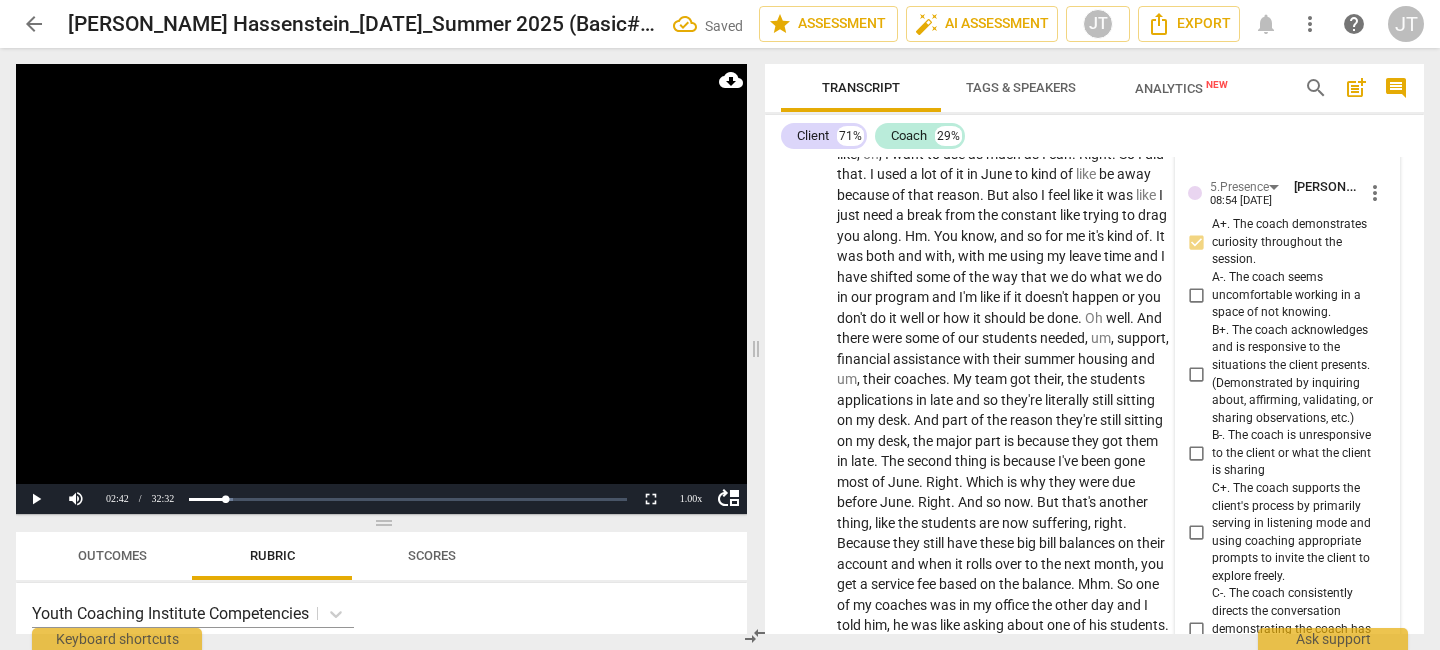 scroll, scrollTop: 1699, scrollLeft: 0, axis: vertical 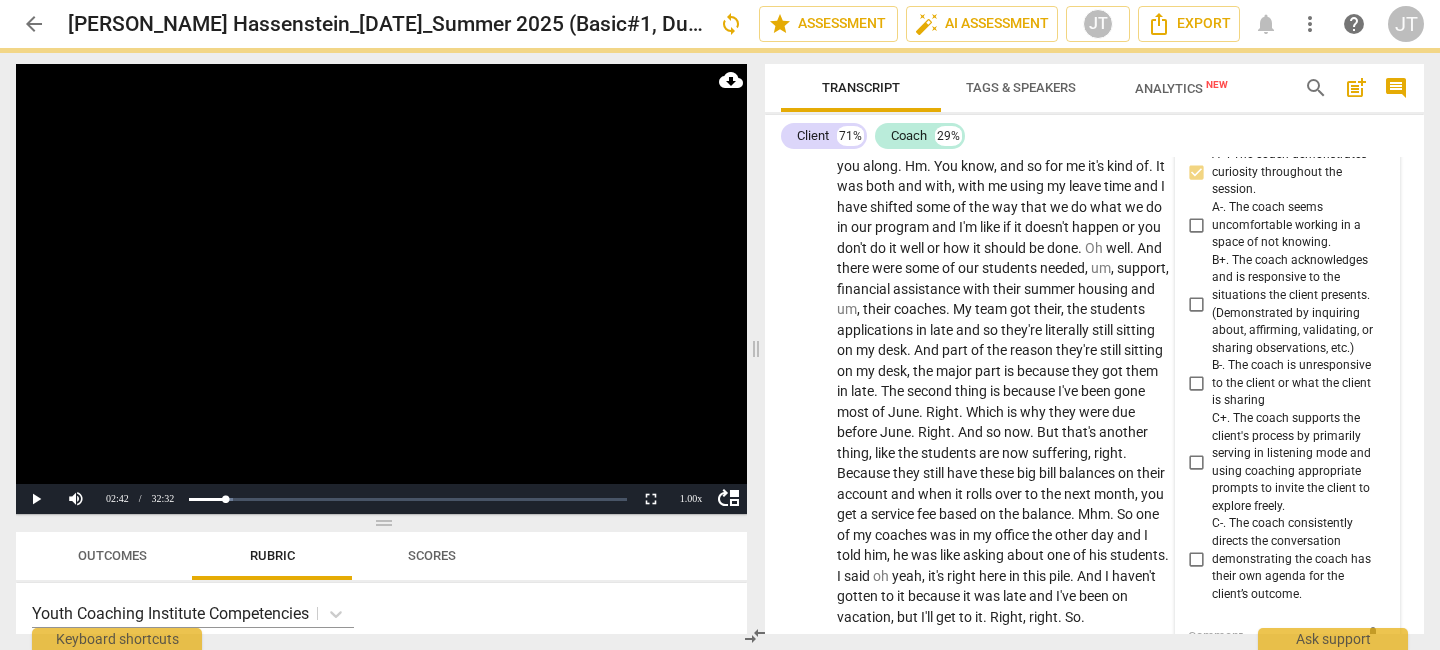 click on "B+. The coach acknowledges and is responsive to the situations the client presents. (Demonstrated by inquiring about, affirming, validating, or sharing observations, etc.)" at bounding box center [1295, 304] 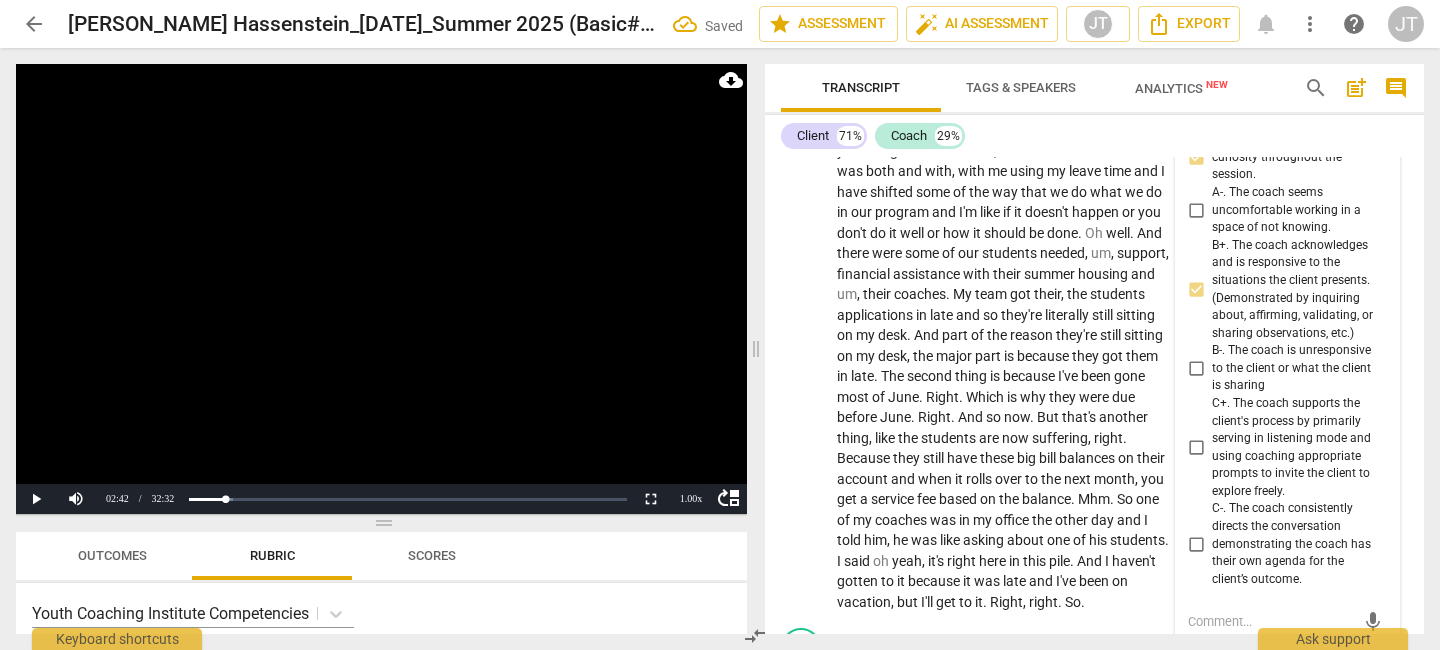 scroll, scrollTop: 1737, scrollLeft: 0, axis: vertical 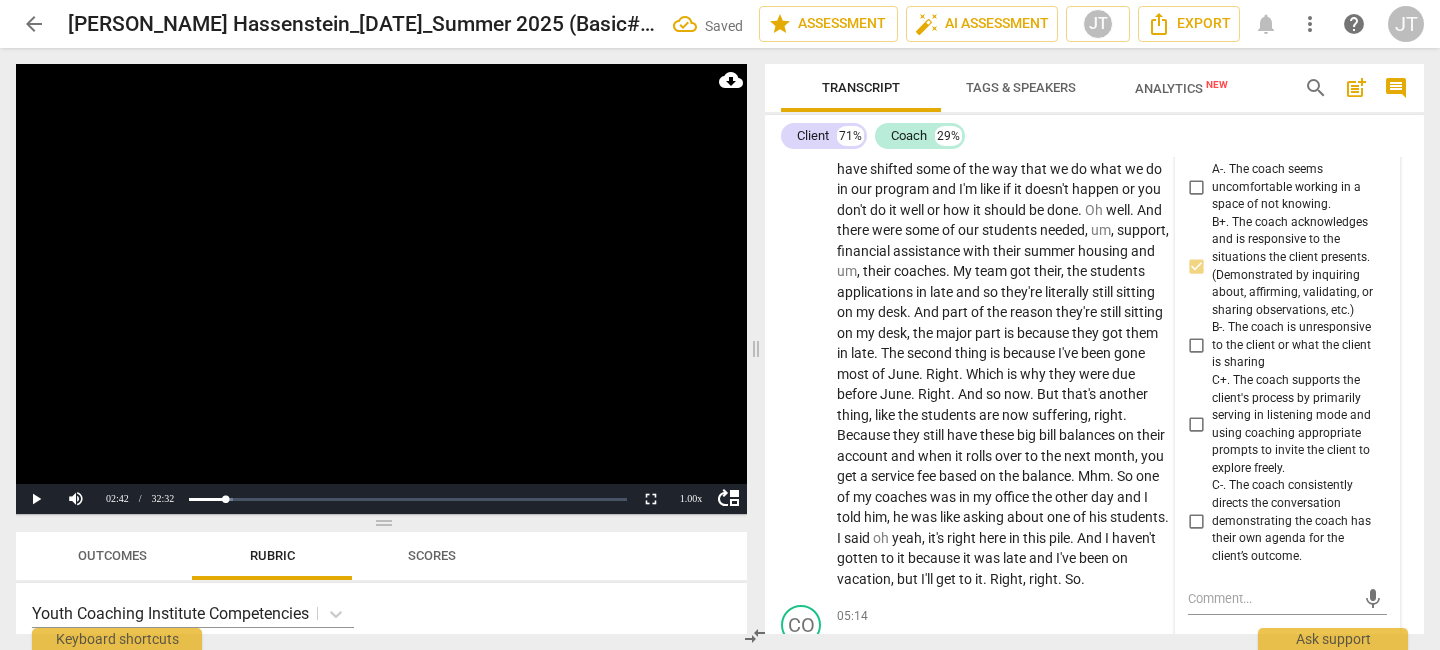 click on "C+. The coach supports the client's process by primarily serving in listening mode and using coaching appropriate prompts to invite the client to explore freely." at bounding box center [1295, 424] 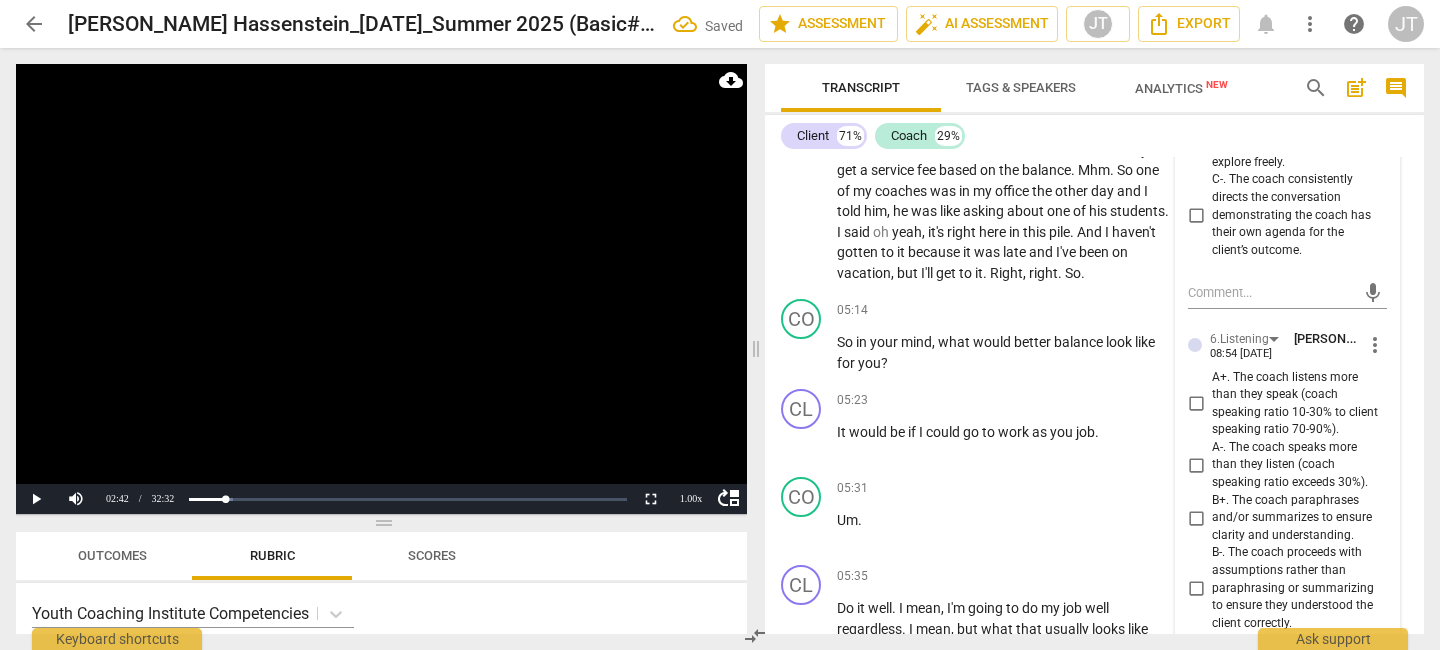 scroll, scrollTop: 2163, scrollLeft: 0, axis: vertical 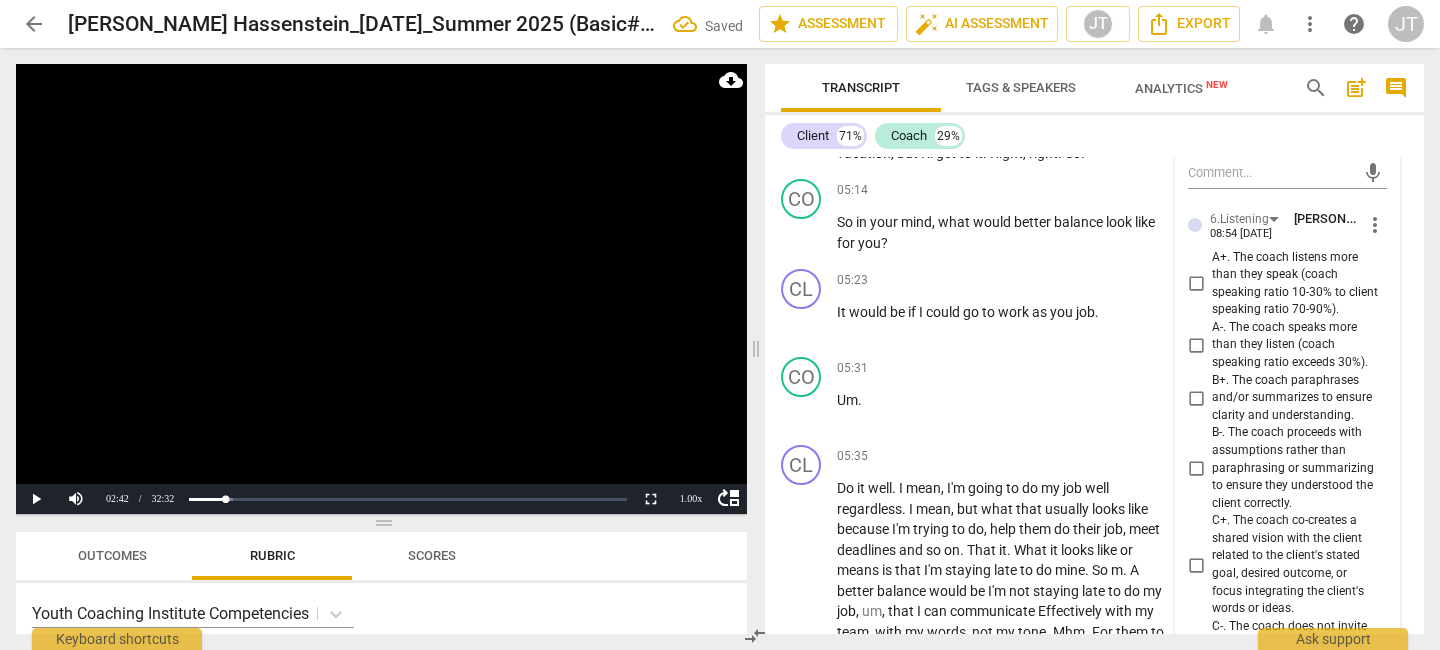 click on "B+. The coach paraphrases and/or summarizes to ensure clarity and understanding." at bounding box center [1295, 398] 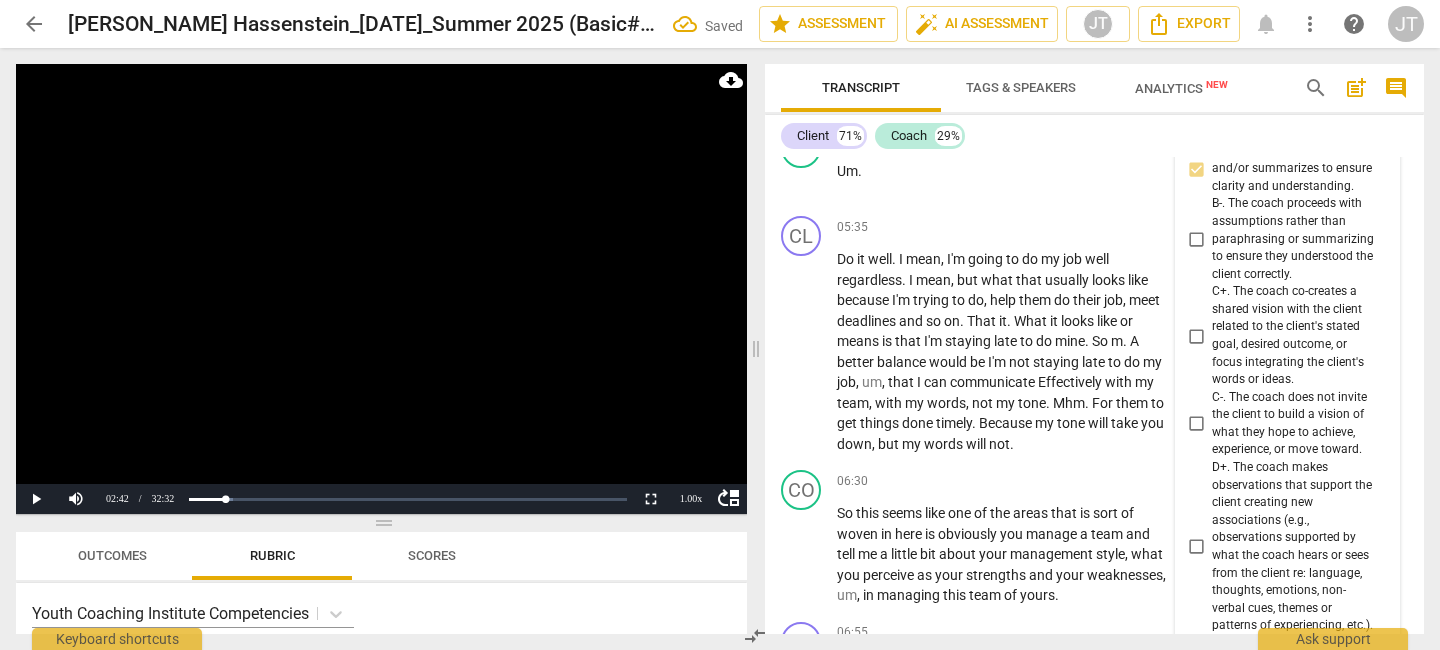 scroll, scrollTop: 2405, scrollLeft: 0, axis: vertical 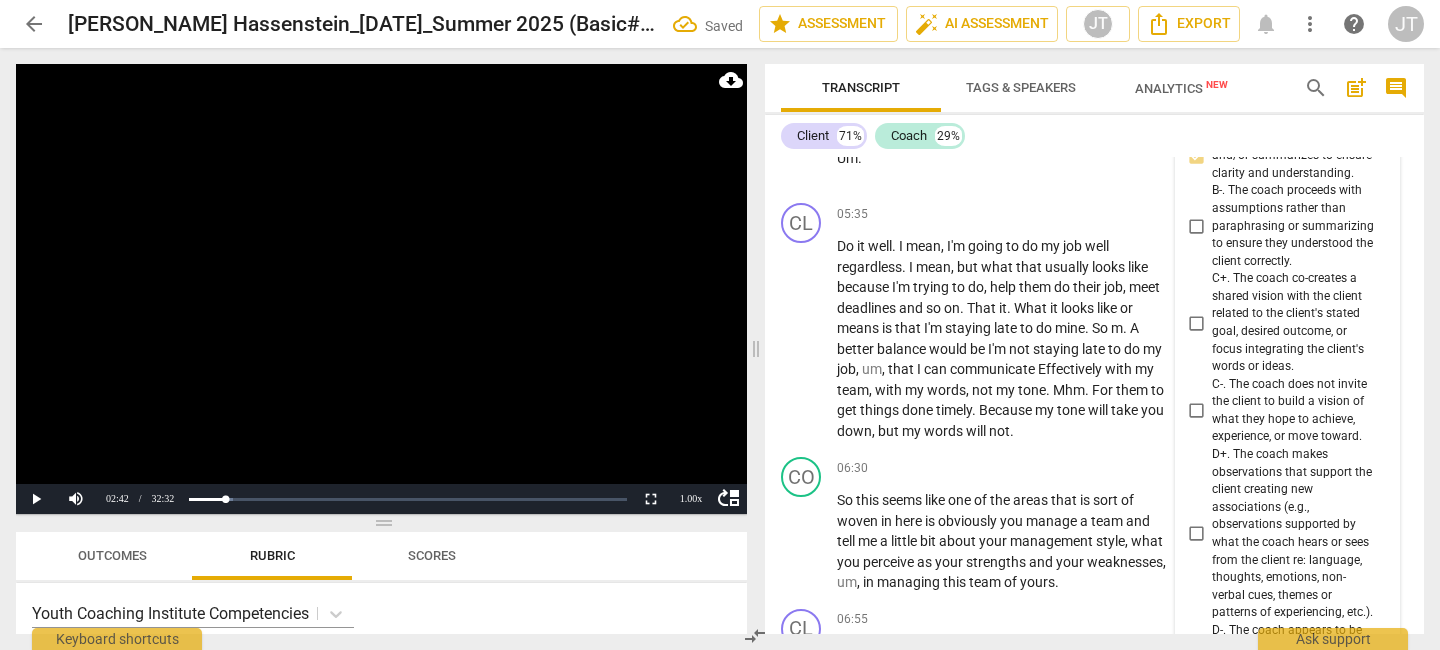 click at bounding box center (381, 289) 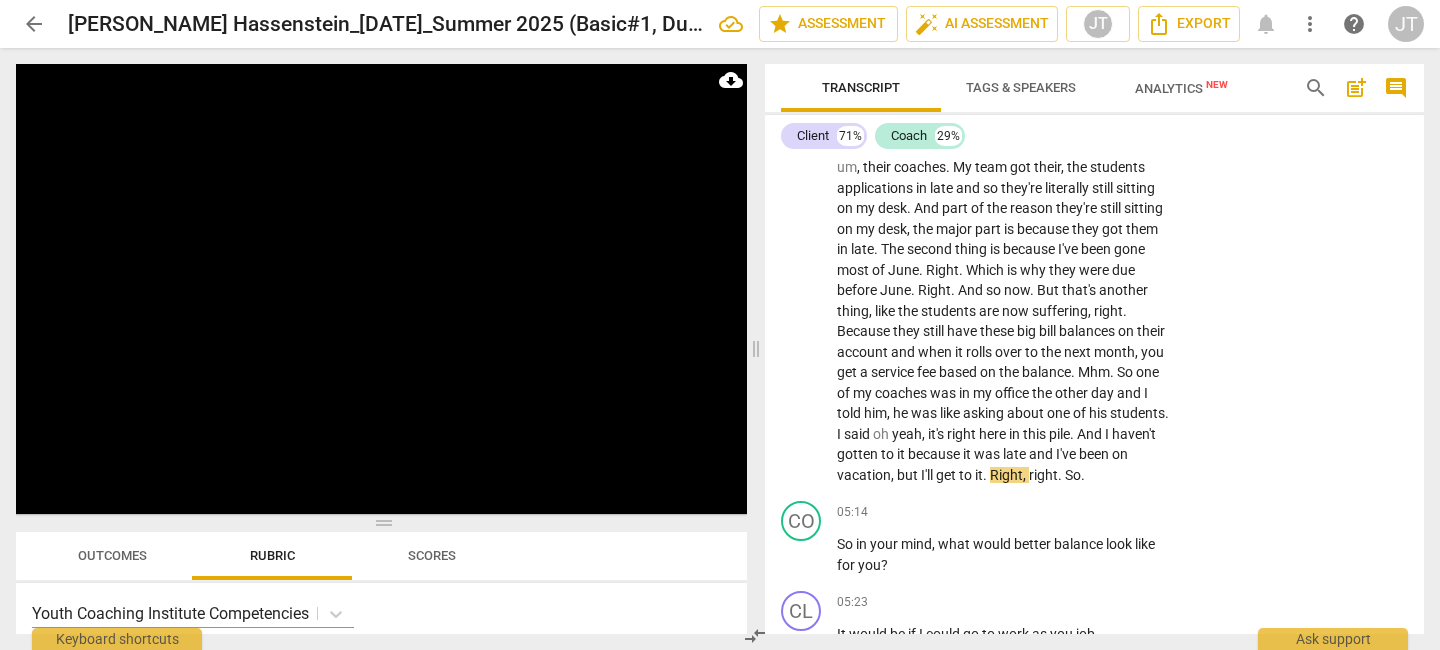 scroll, scrollTop: 2011, scrollLeft: 0, axis: vertical 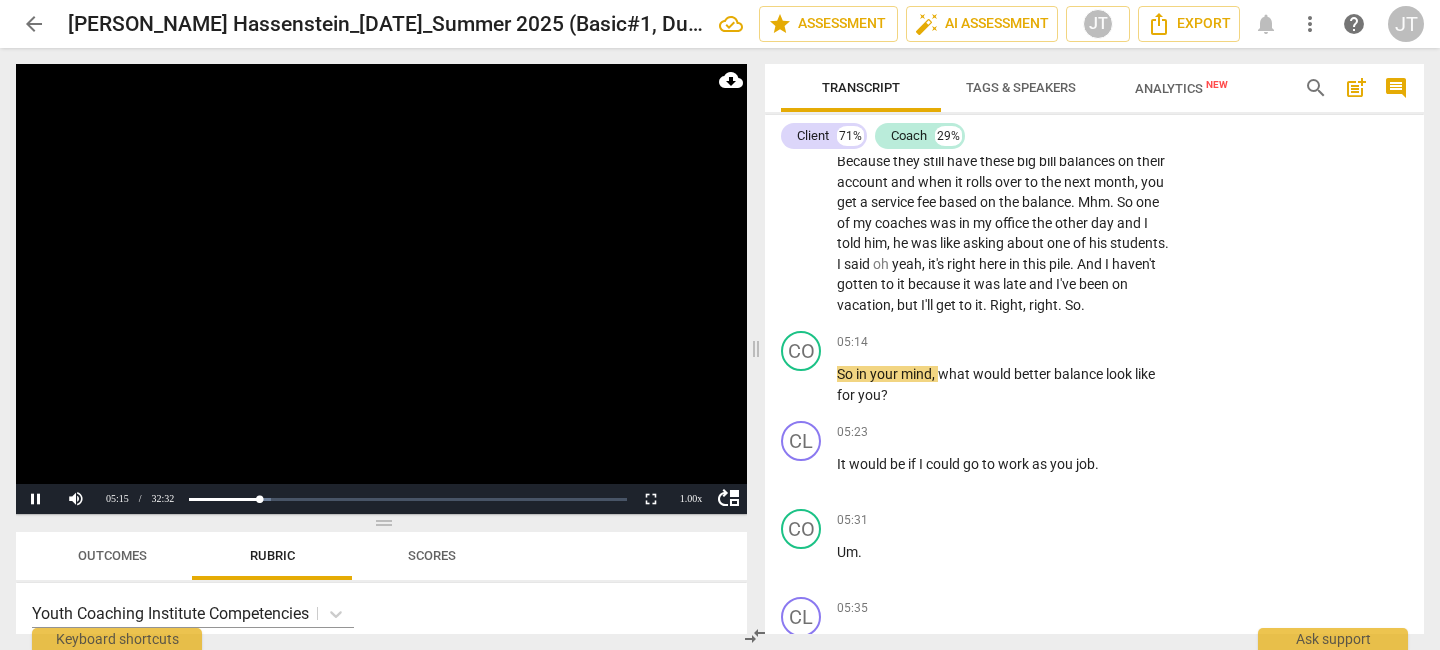 click at bounding box center (381, 289) 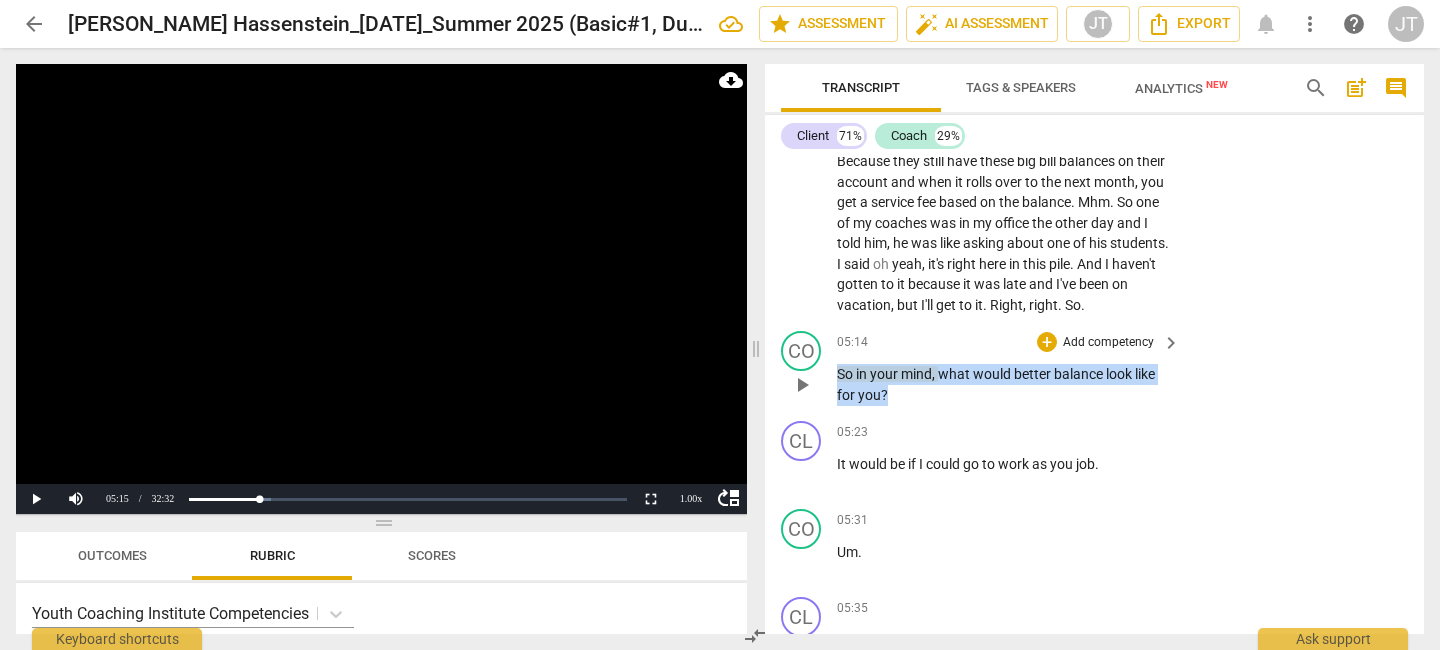 drag, startPoint x: 908, startPoint y: 437, endPoint x: 837, endPoint y: 413, distance: 74.94665 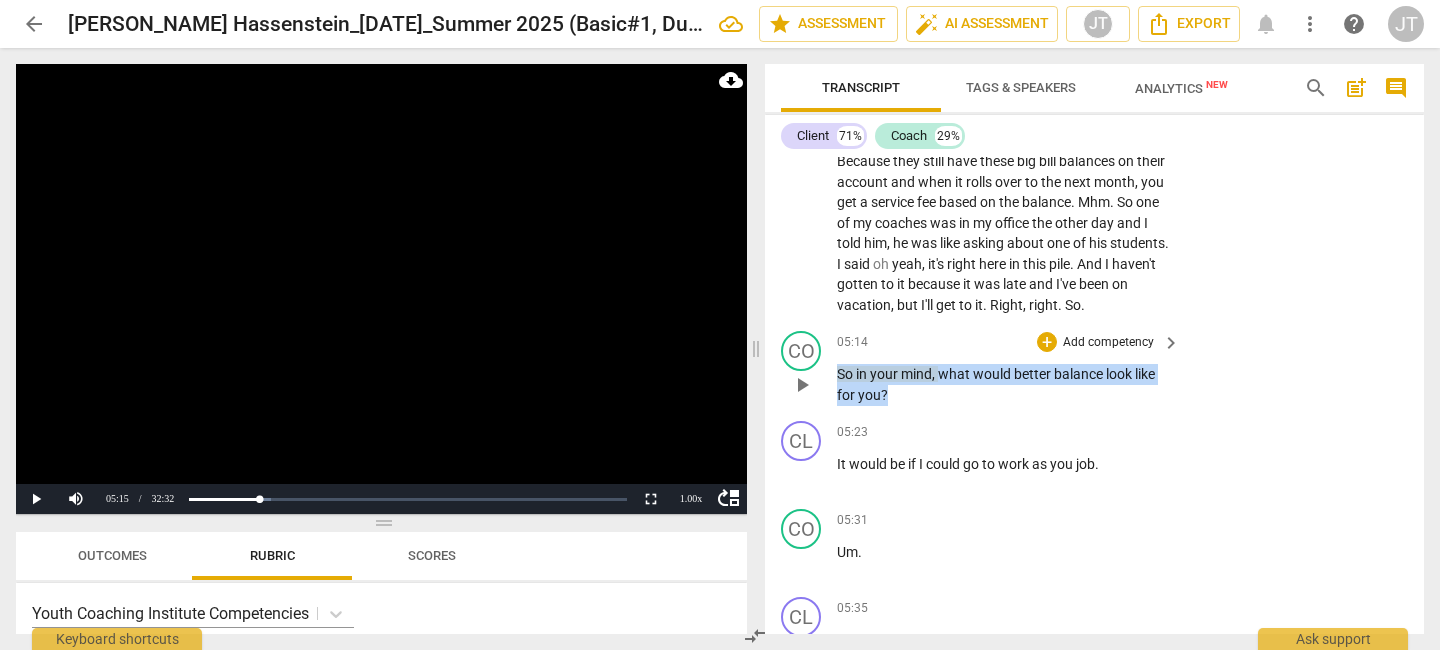 click on "So   in   your   mind ,   what   would   better   balance   look   like   for   you ?" at bounding box center (1003, 384) 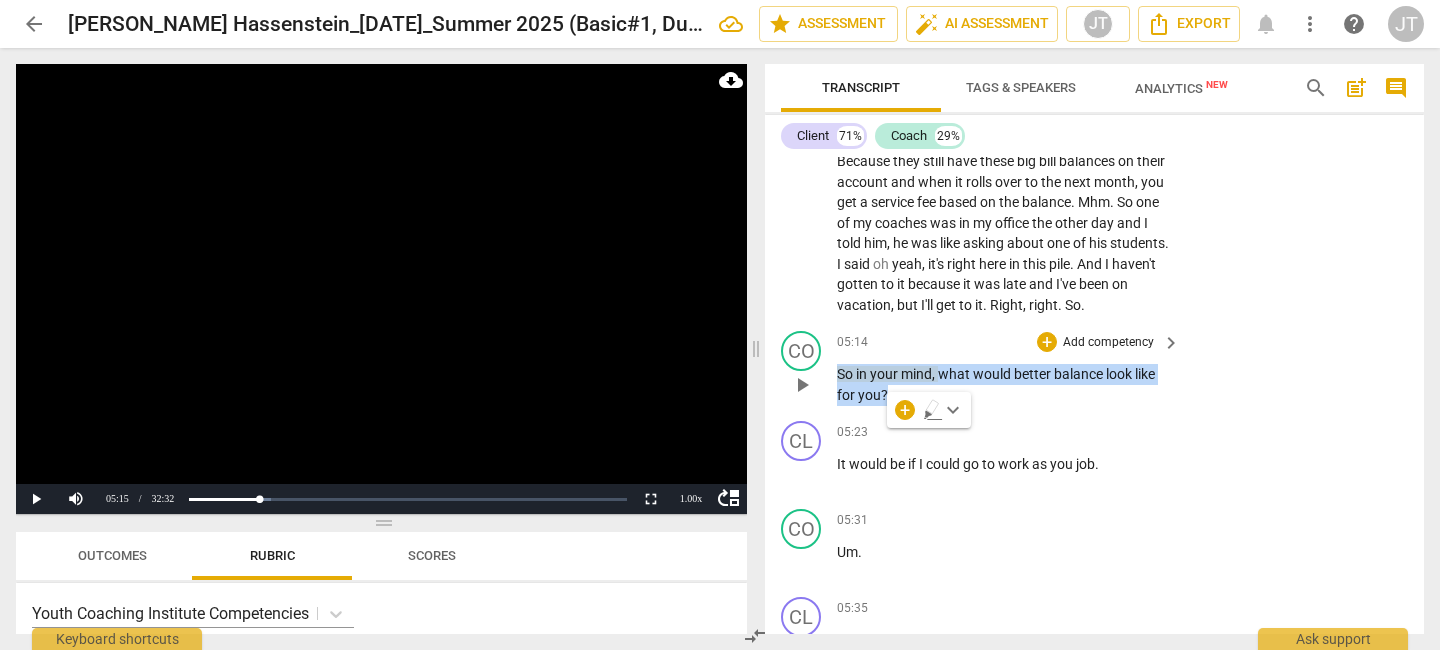 click on "Add competency" at bounding box center (1108, 343) 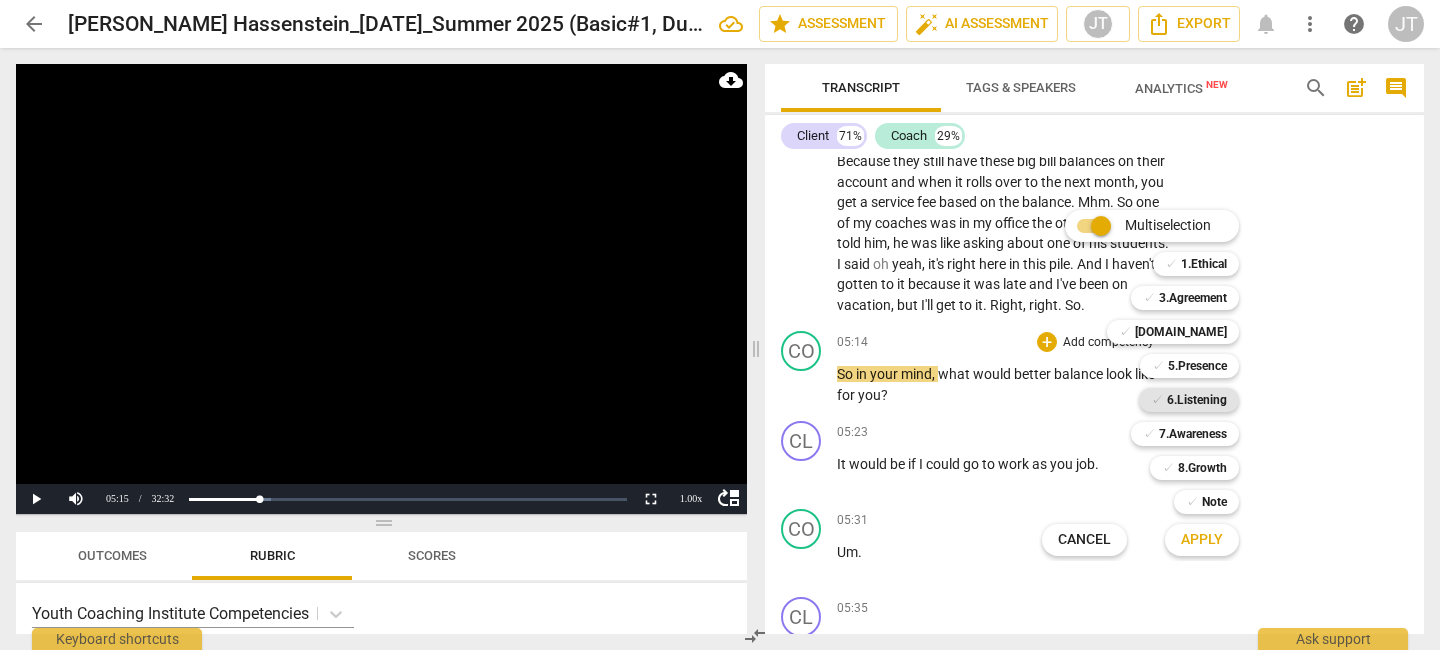 click on "6.Listening" at bounding box center [1197, 400] 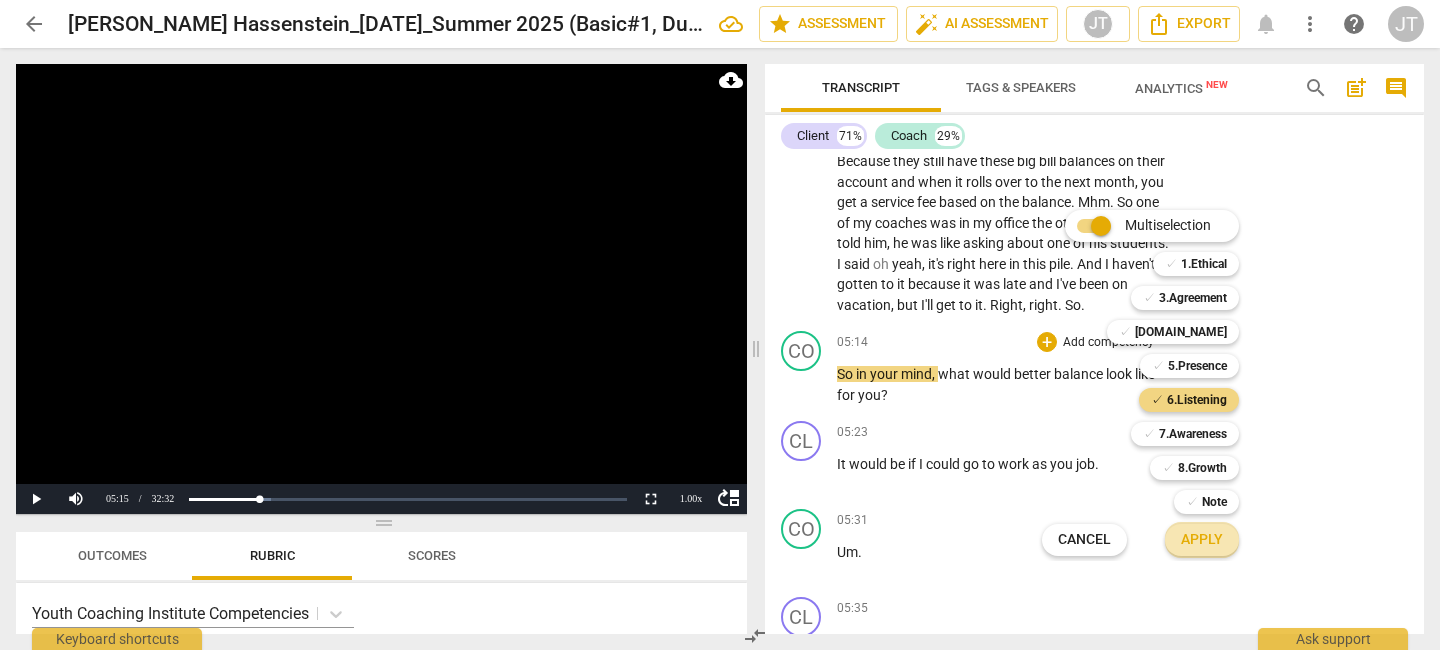 click on "Apply" at bounding box center (1202, 540) 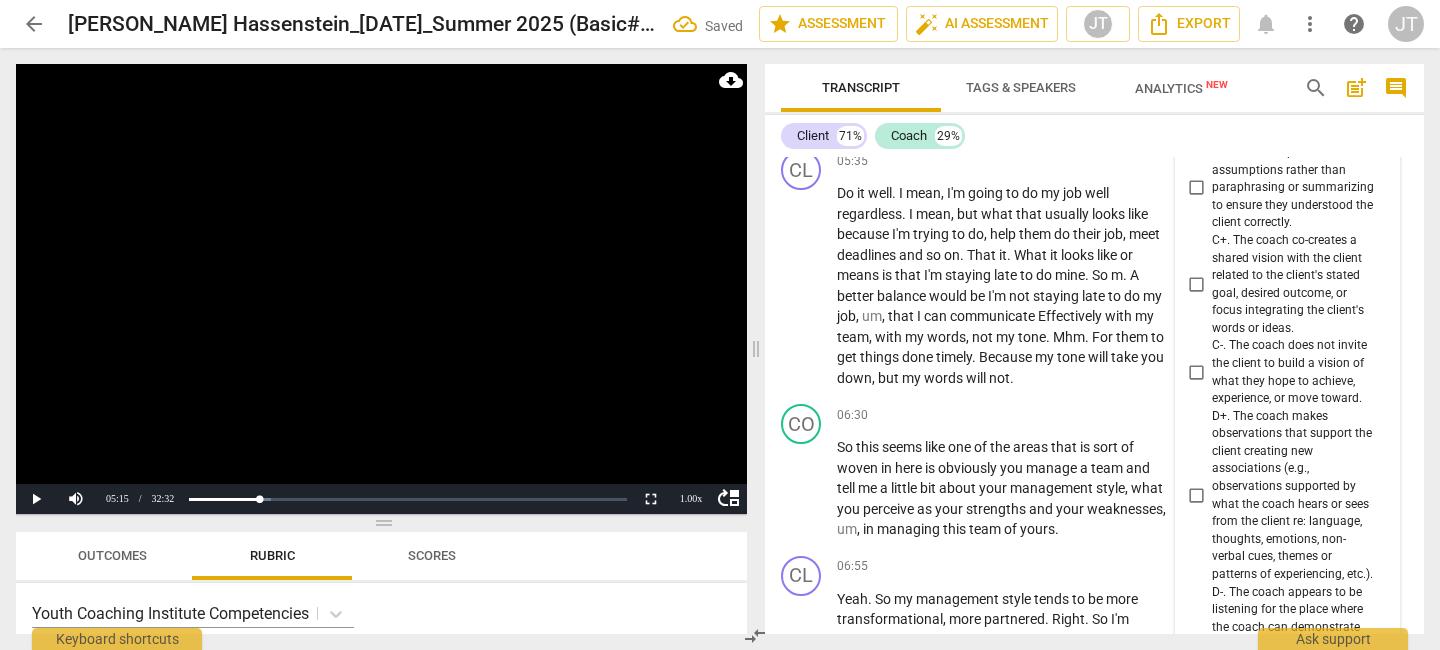 scroll, scrollTop: 2444, scrollLeft: 0, axis: vertical 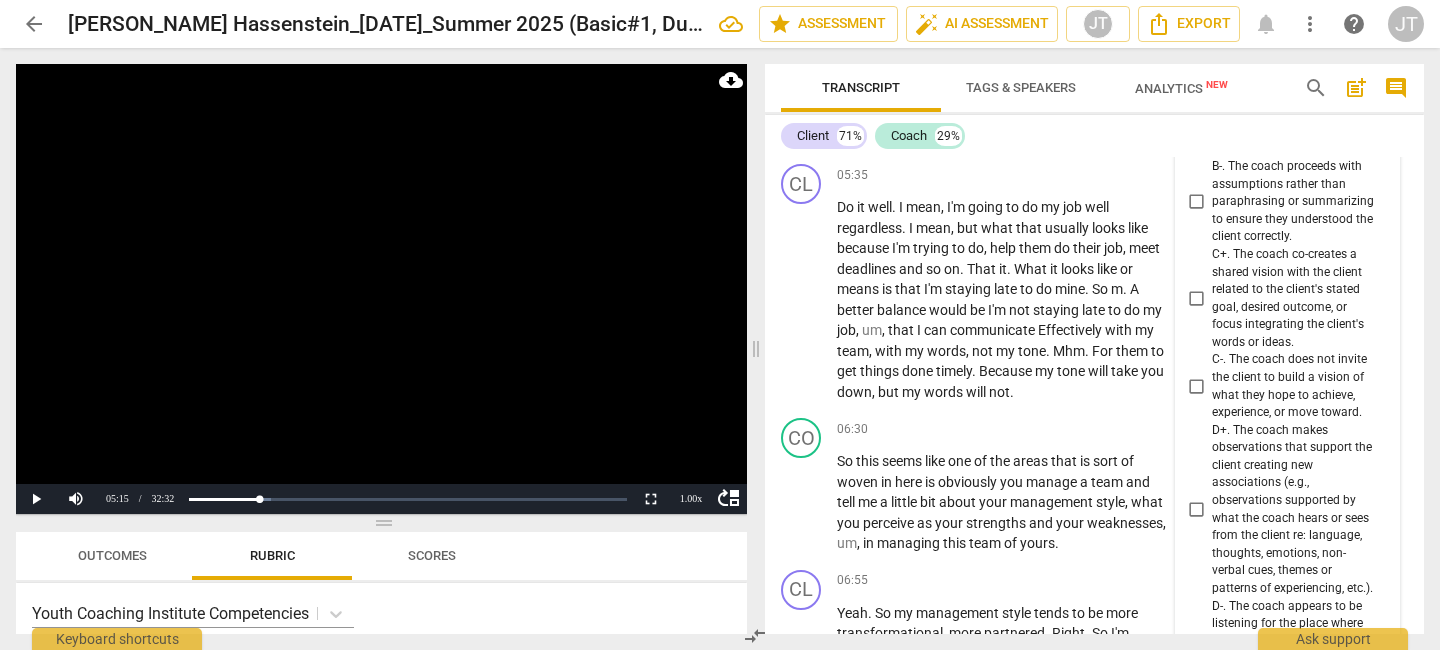 click on "C+. The coach co-creates a shared vision with the client related to the client's stated goal, desired outcome, or focus integrating the client's words or ideas." at bounding box center [1196, 299] 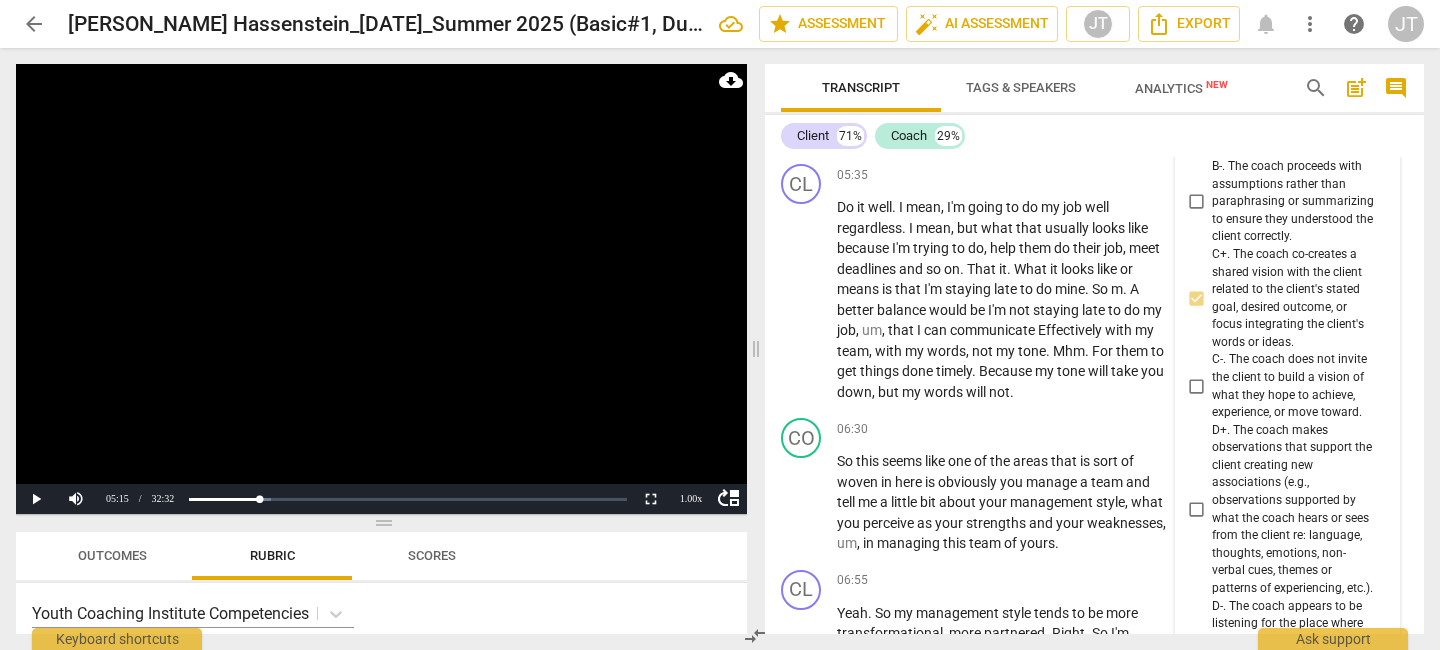 click at bounding box center [381, 289] 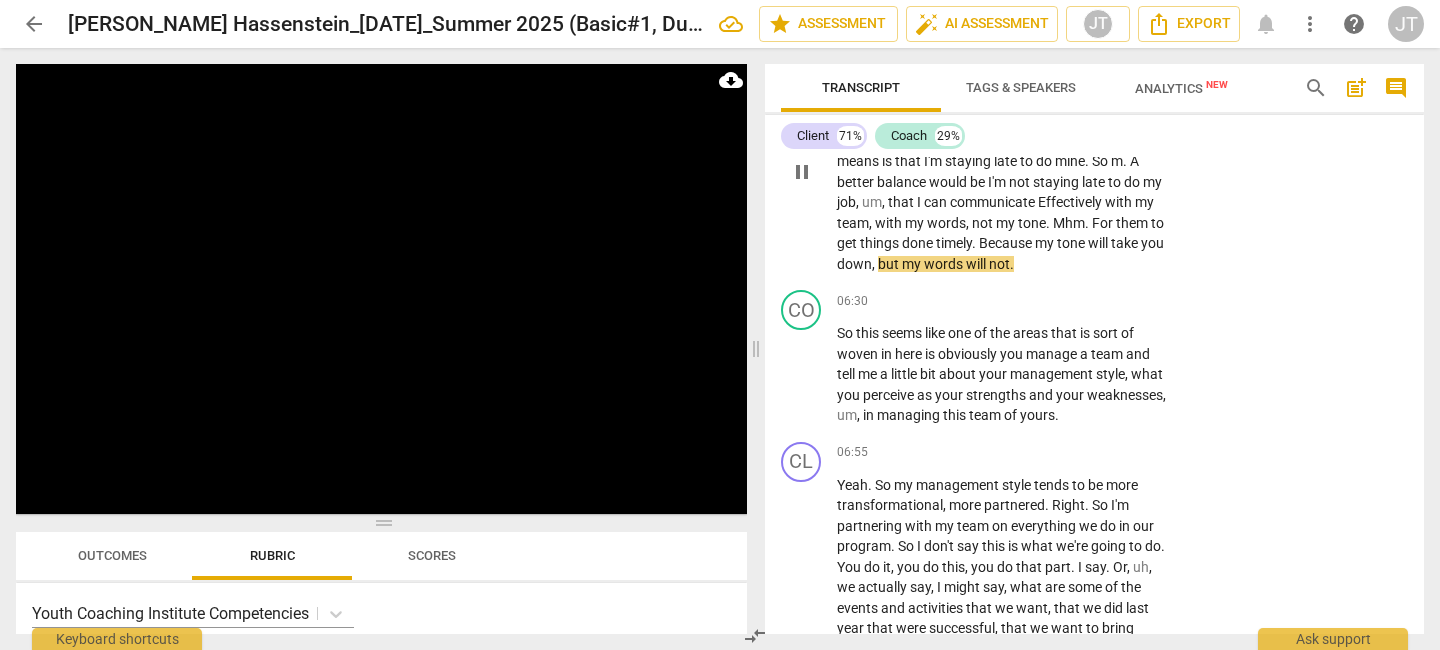 scroll, scrollTop: 2561, scrollLeft: 0, axis: vertical 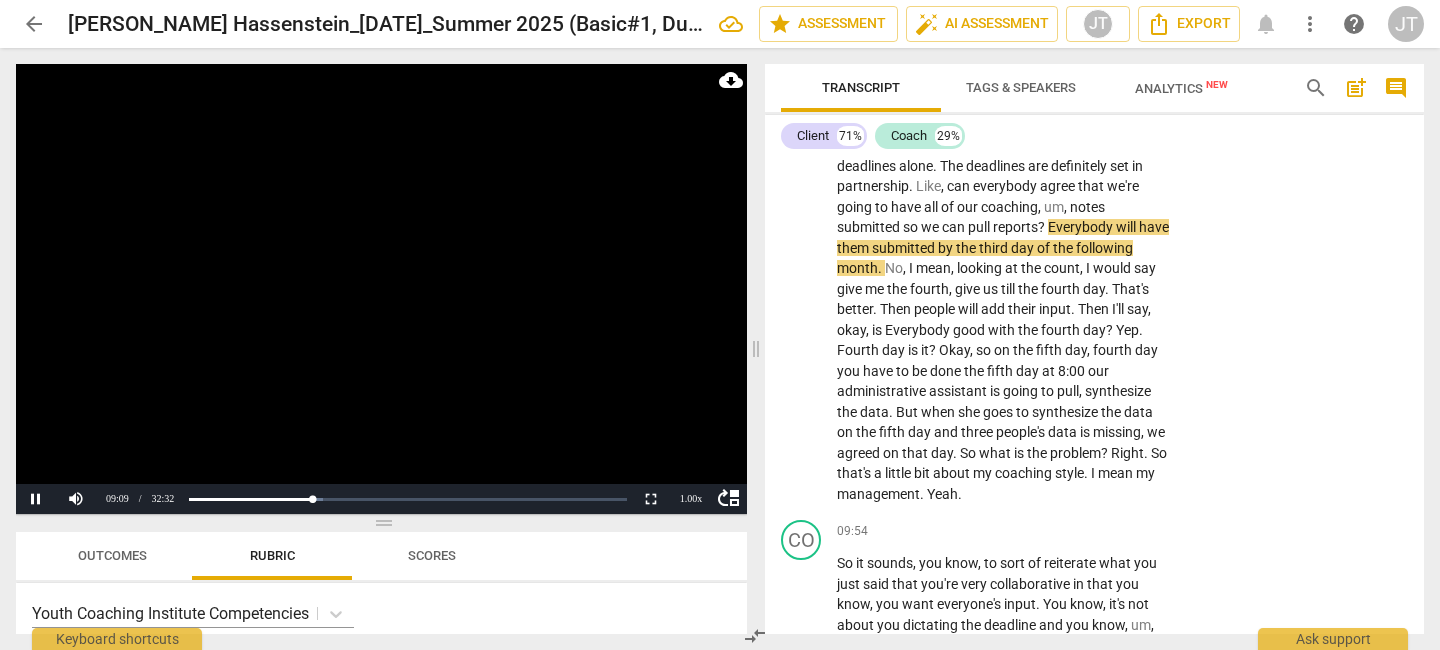 click at bounding box center [381, 289] 